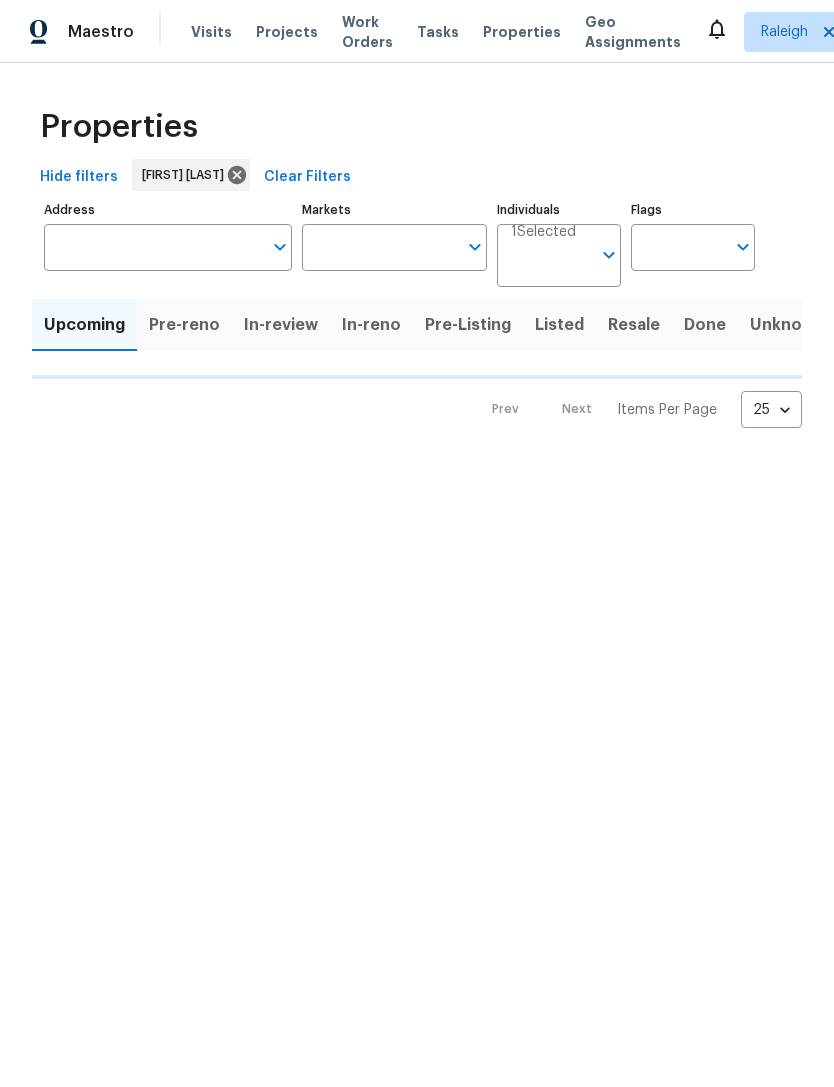 type on "100" 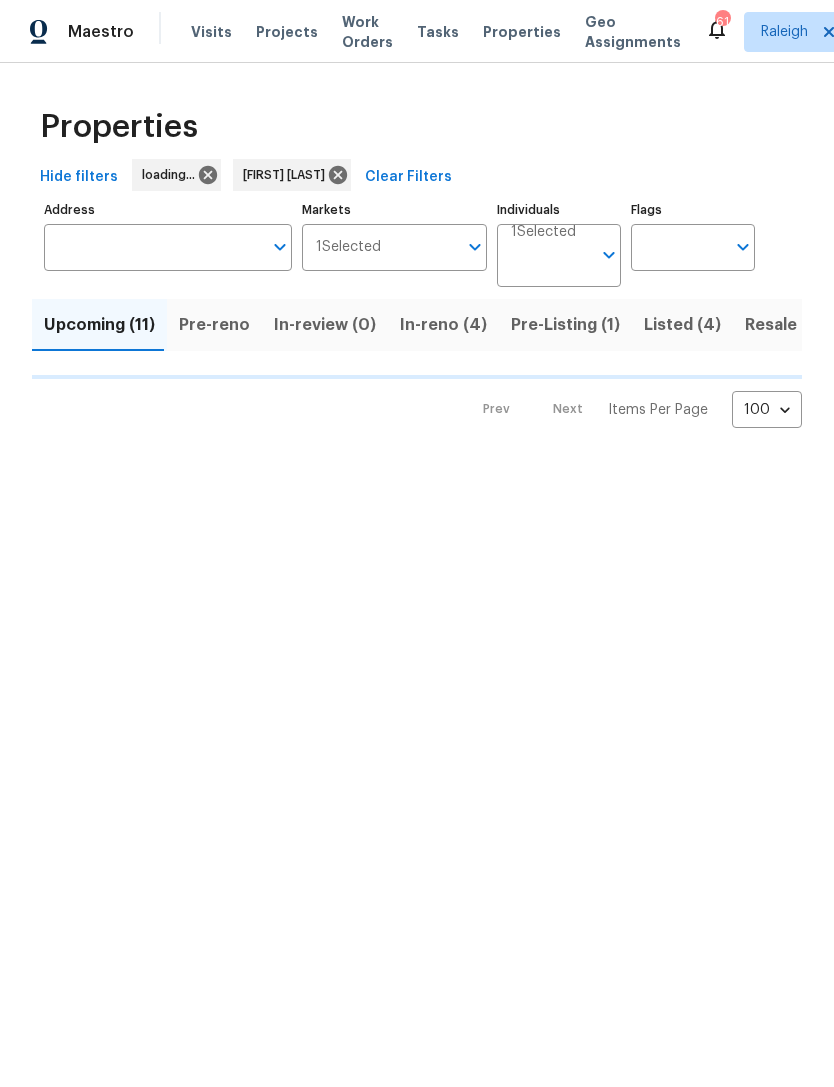 scroll, scrollTop: 0, scrollLeft: 0, axis: both 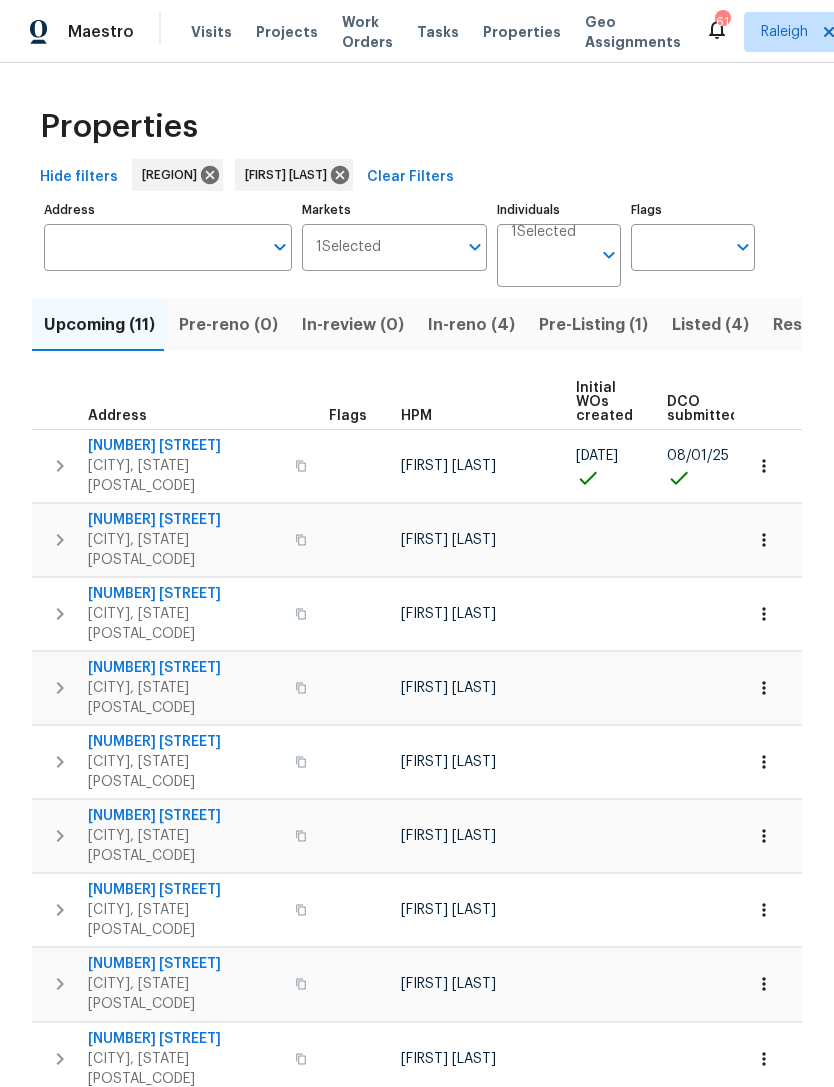click on "Pre-Listing (1)" at bounding box center (593, 325) 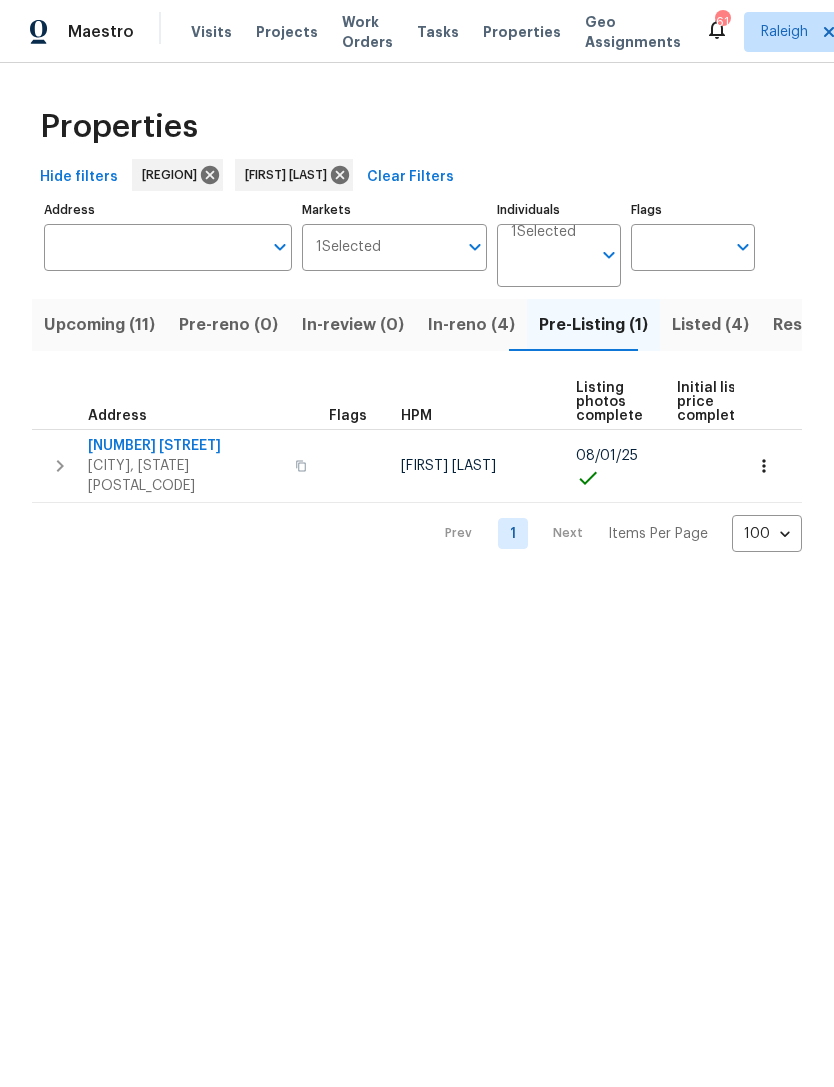 click on "Fayetteville, NC 28314" at bounding box center (185, 476) 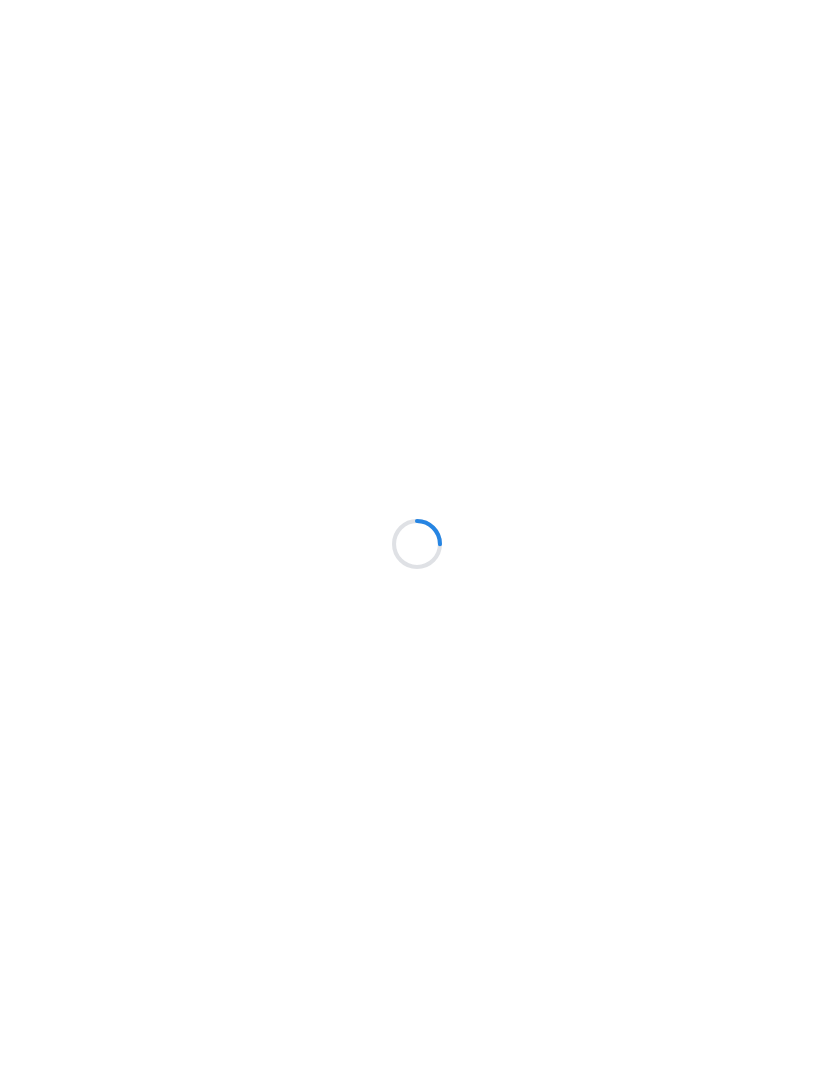 scroll, scrollTop: 0, scrollLeft: 0, axis: both 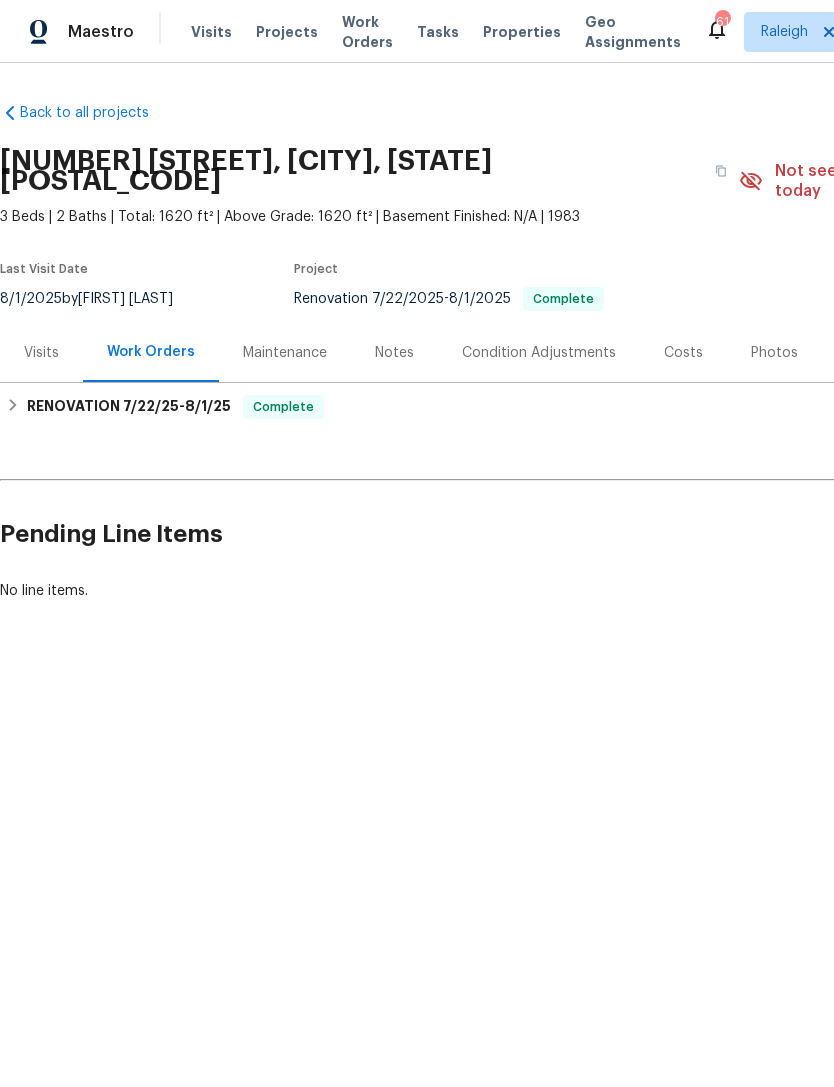 click on "Photos" at bounding box center (774, 353) 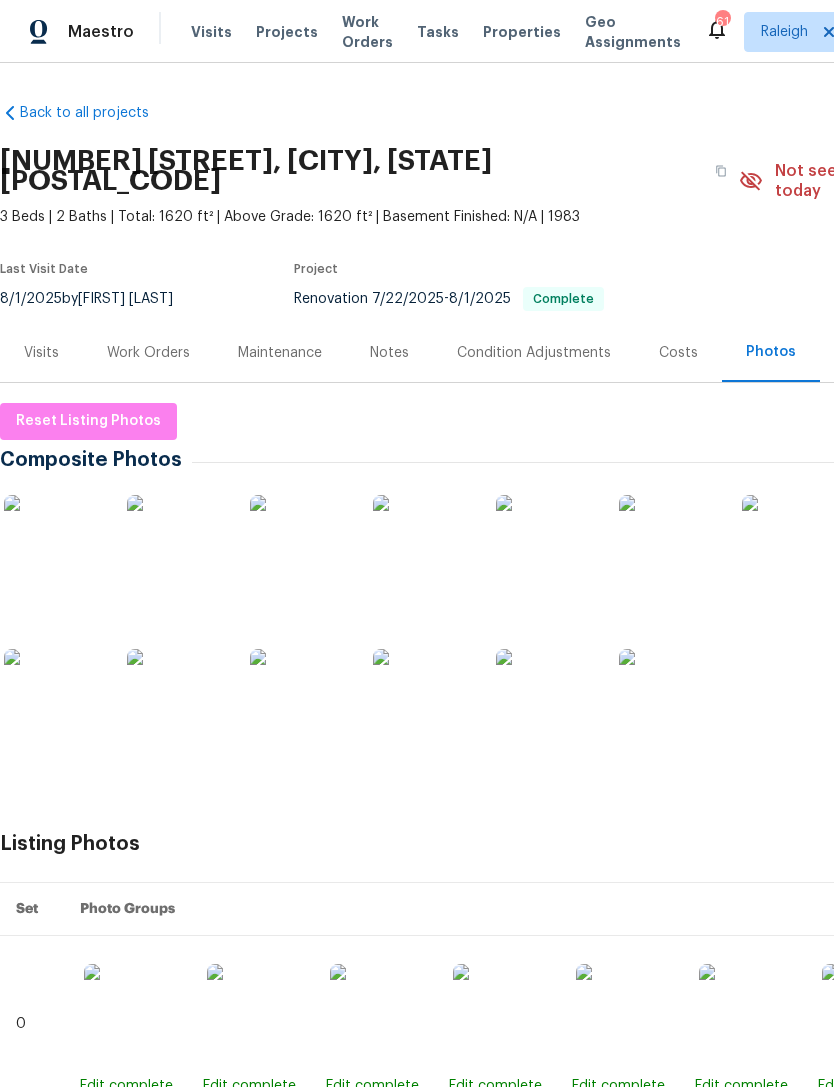 click at bounding box center [54, 545] 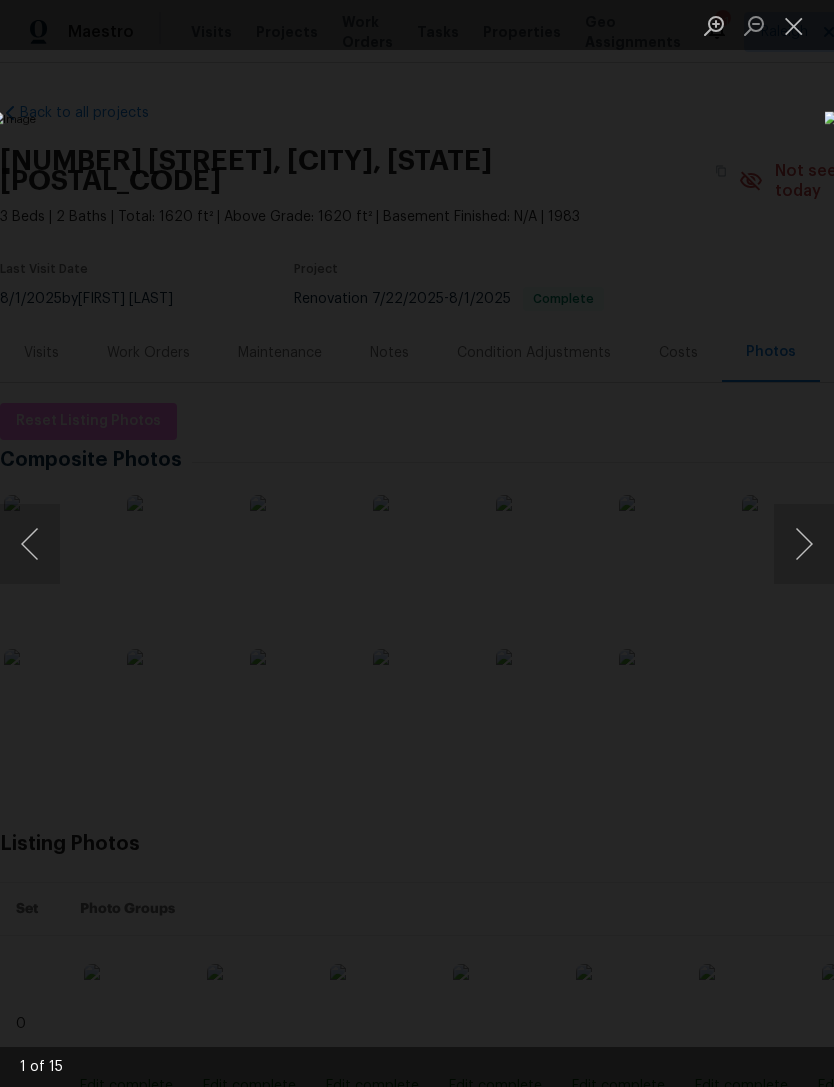 click at bounding box center (804, 544) 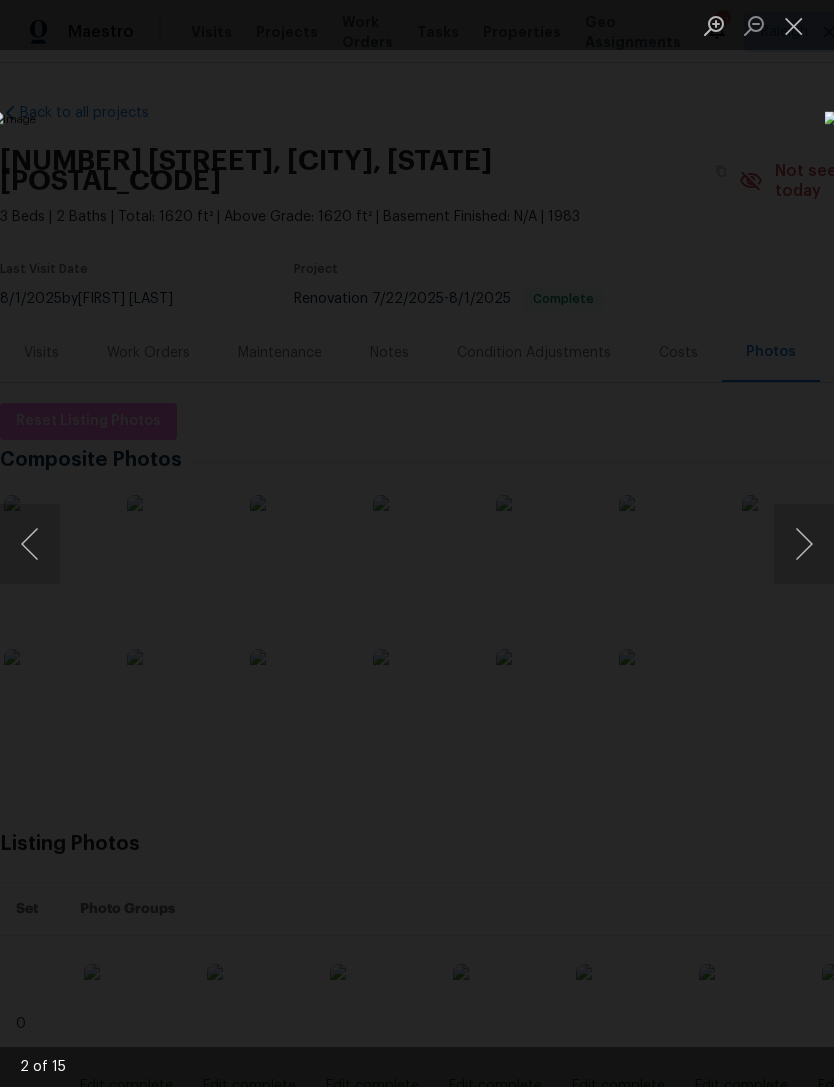 click at bounding box center [804, 544] 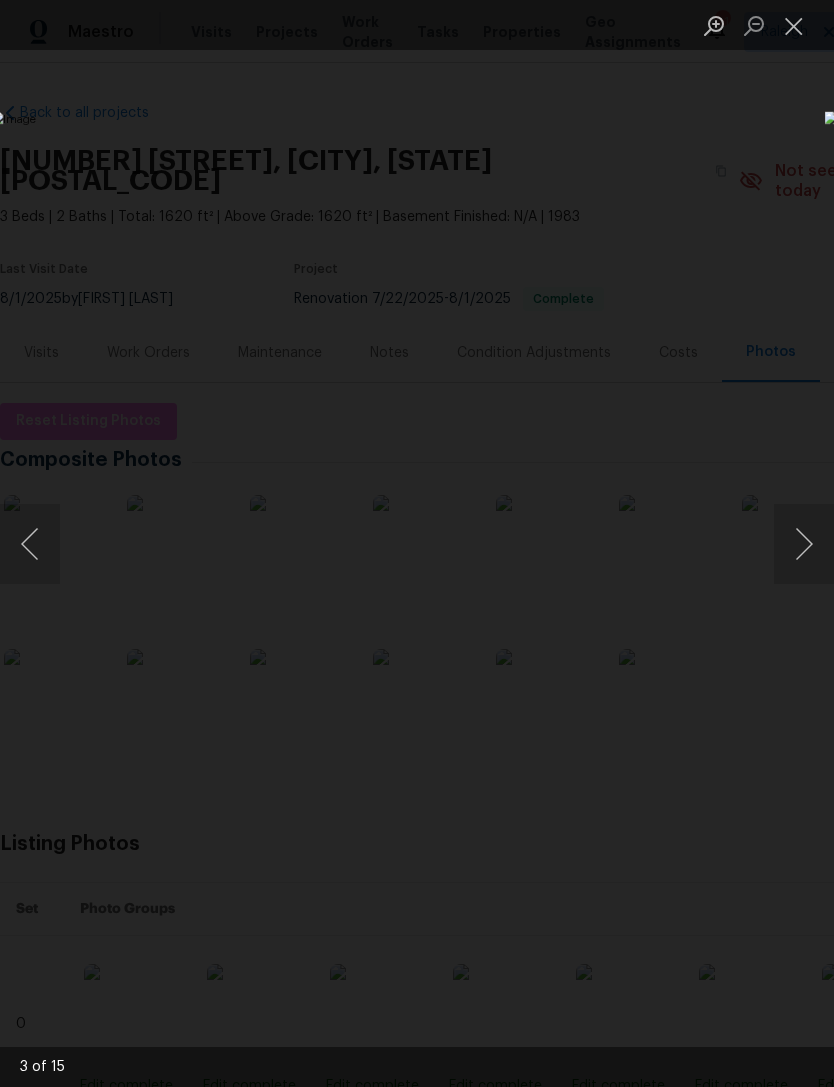 click at bounding box center [804, 544] 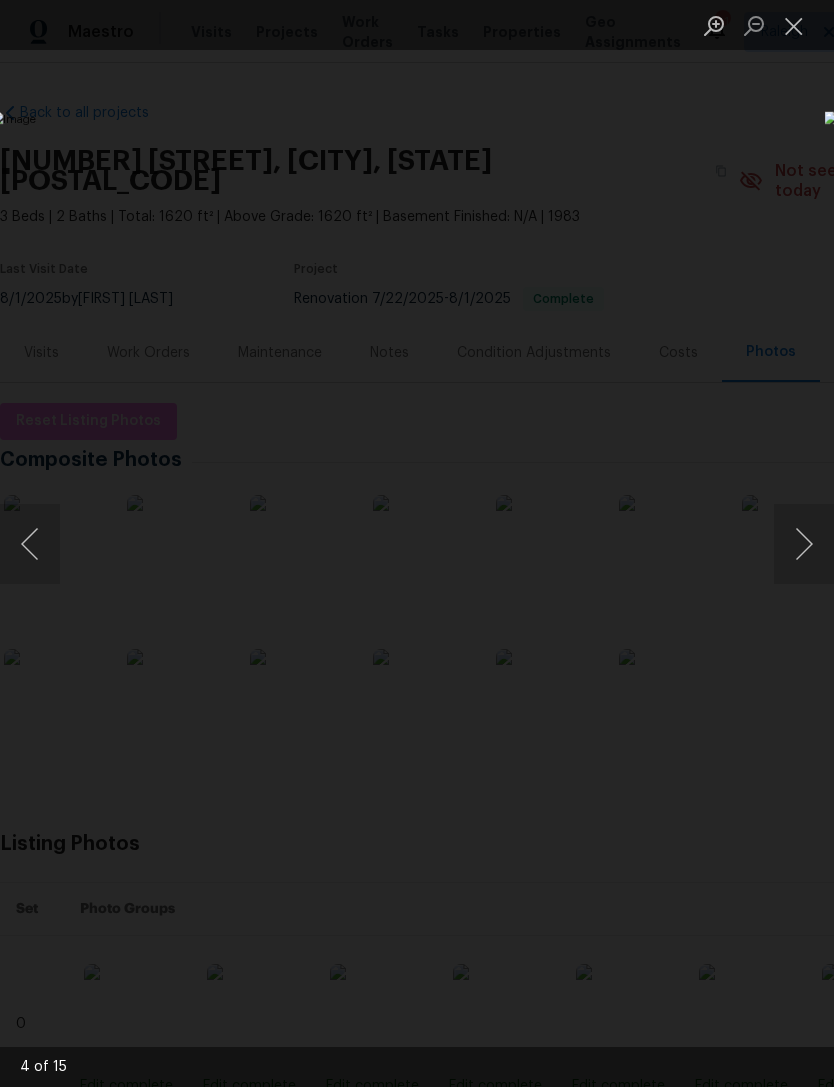 click at bounding box center [804, 544] 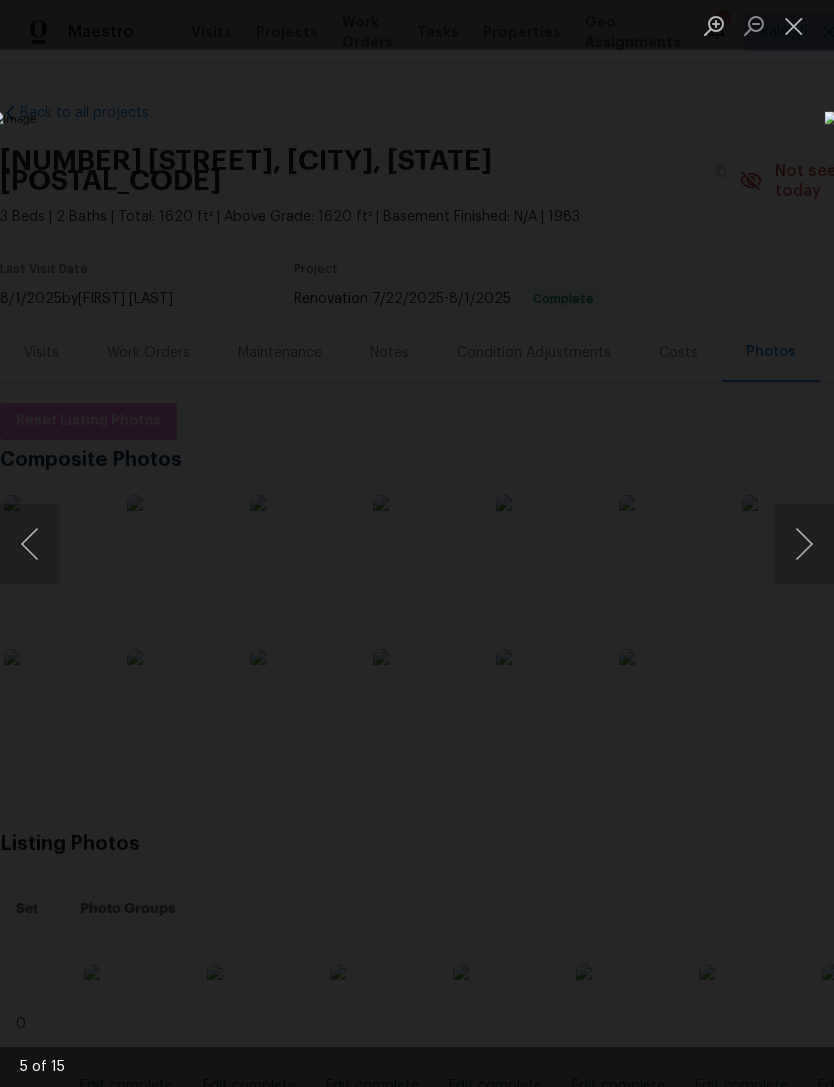 click at bounding box center [804, 544] 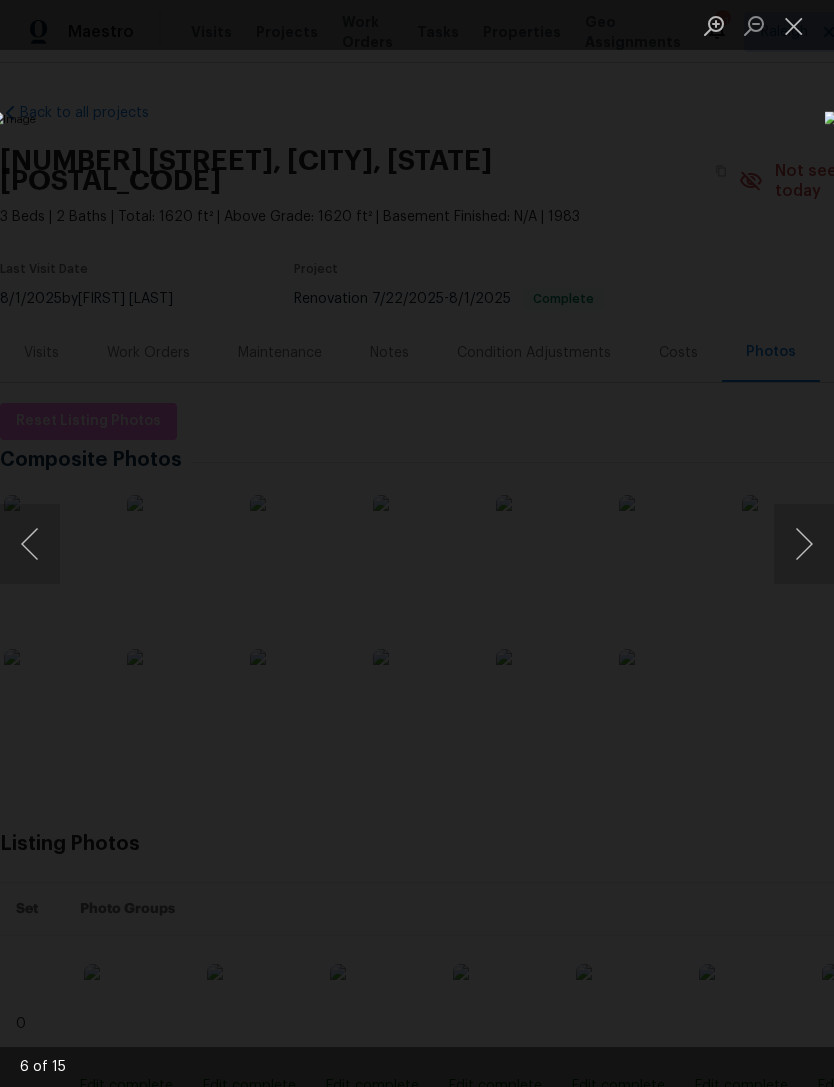 click at bounding box center [804, 544] 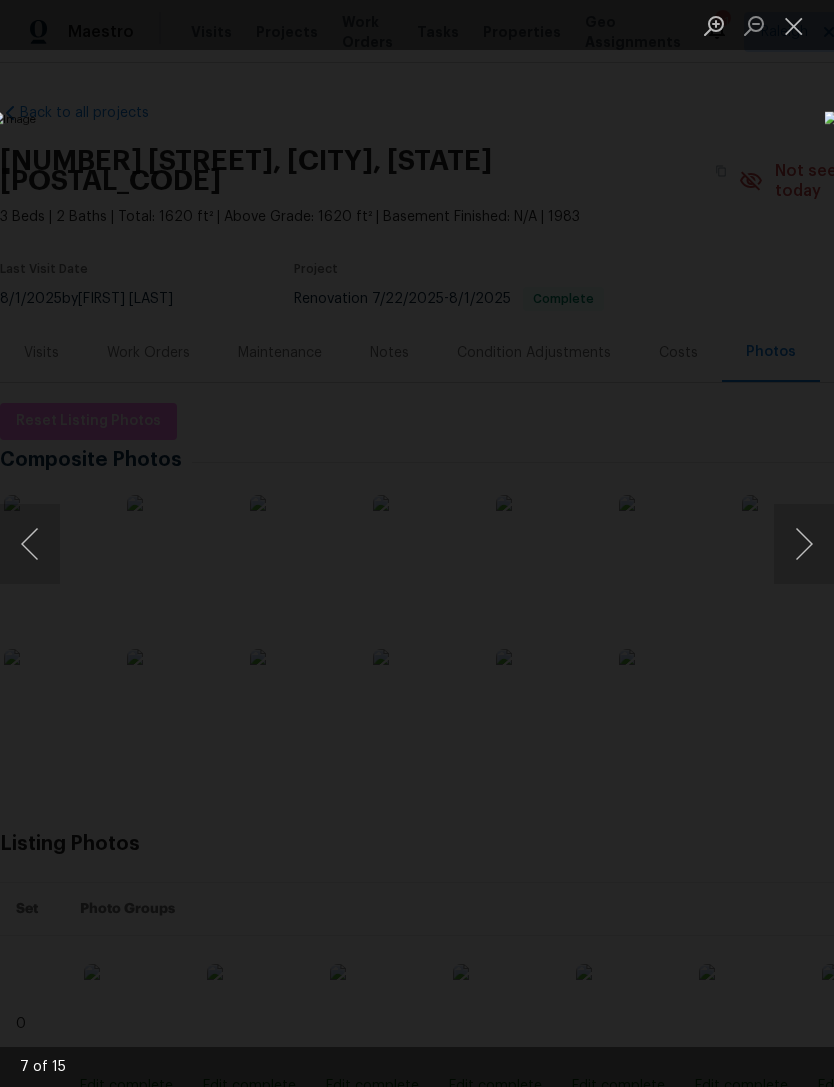 click at bounding box center [804, 544] 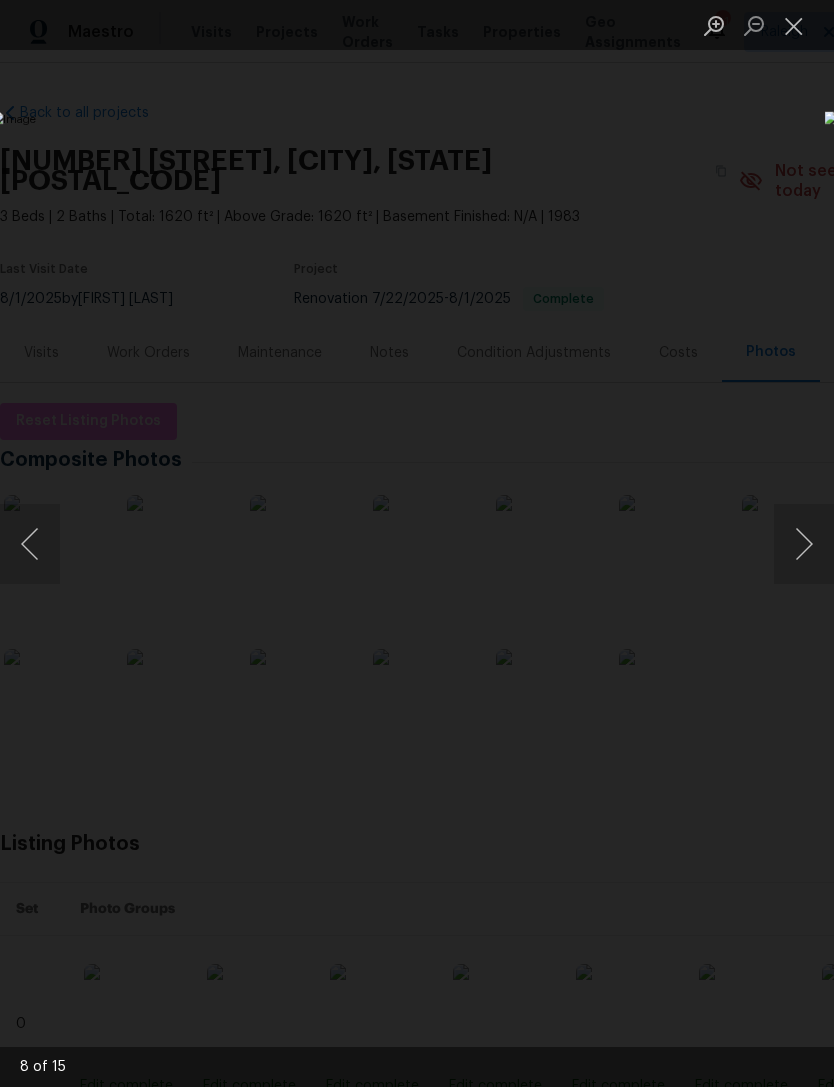 click at bounding box center (804, 544) 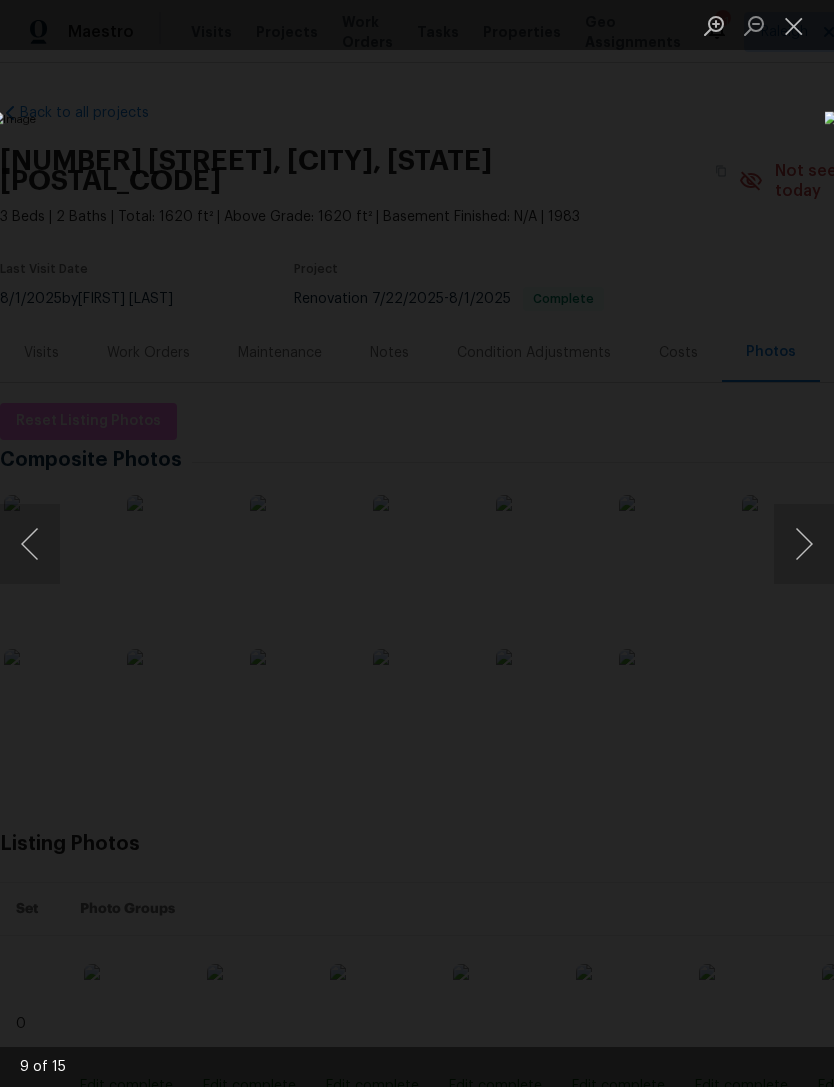 click at bounding box center (804, 544) 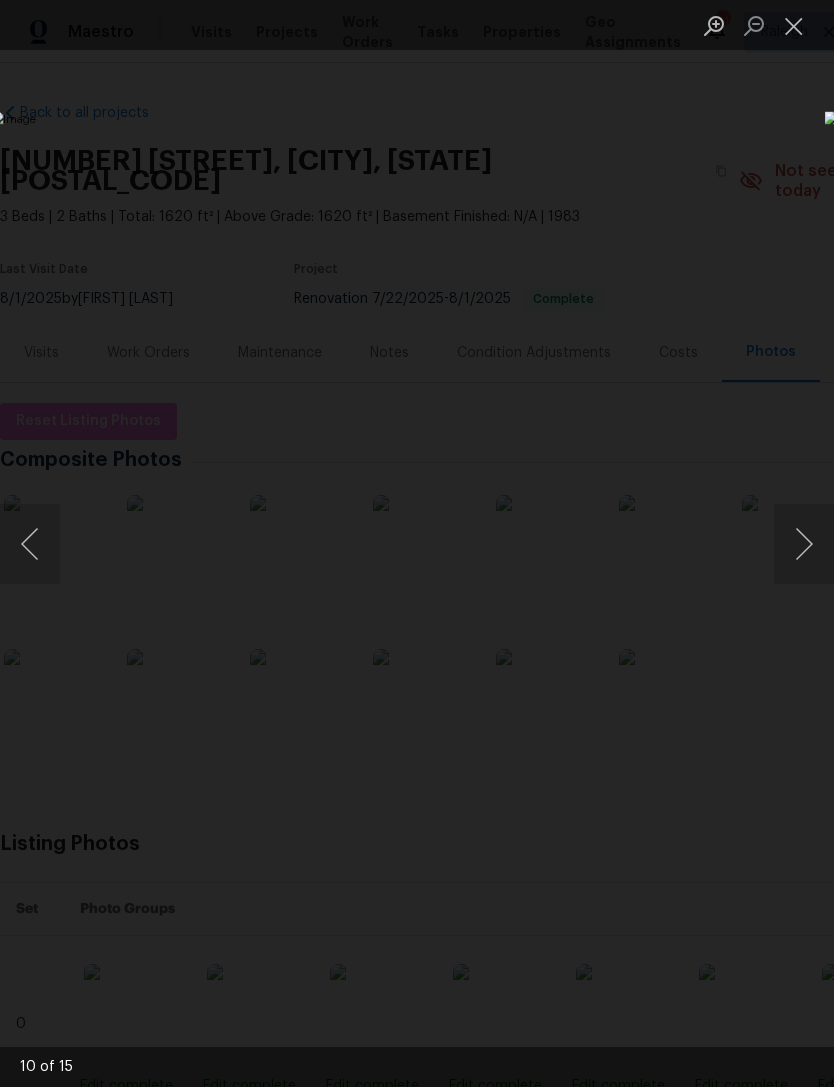 click at bounding box center (804, 544) 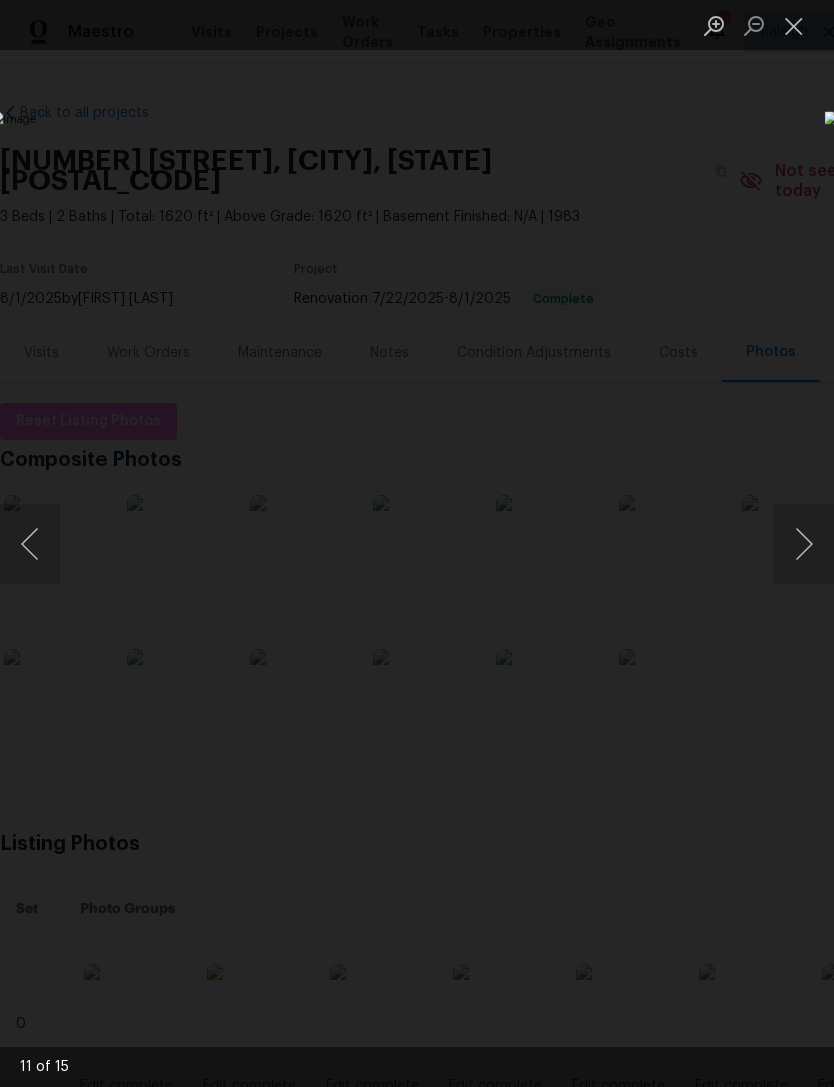 click at bounding box center [804, 544] 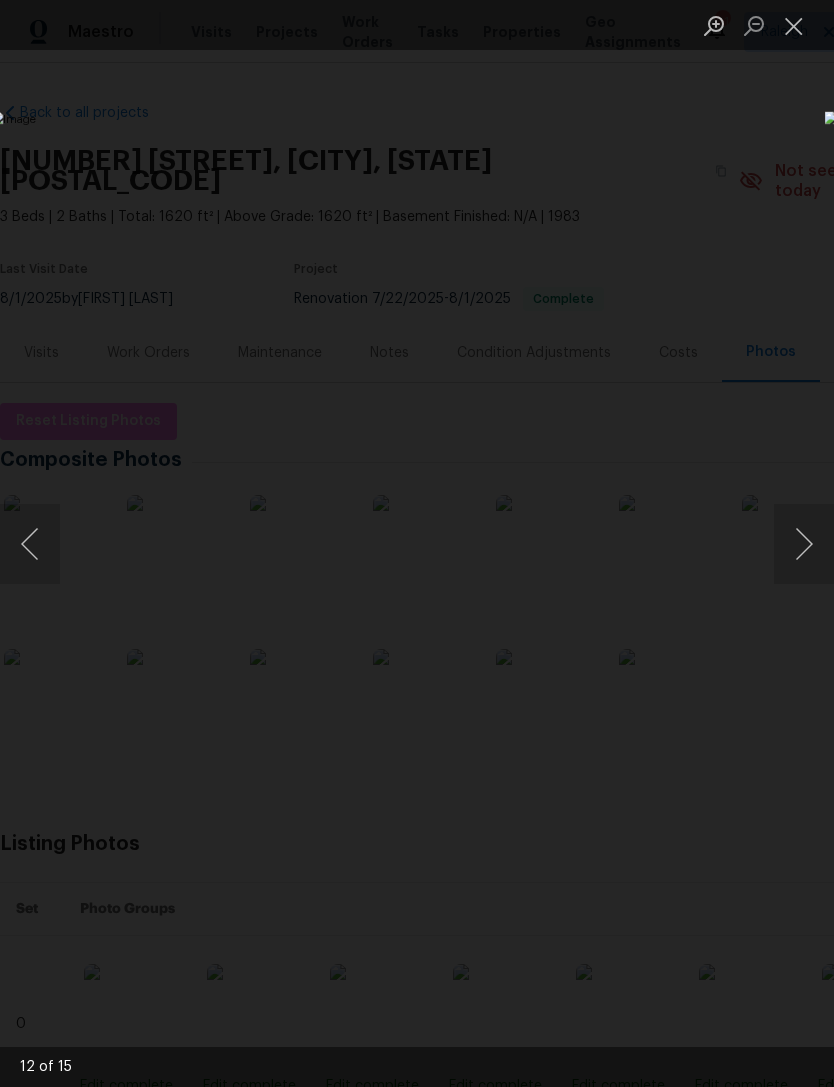 click at bounding box center [804, 544] 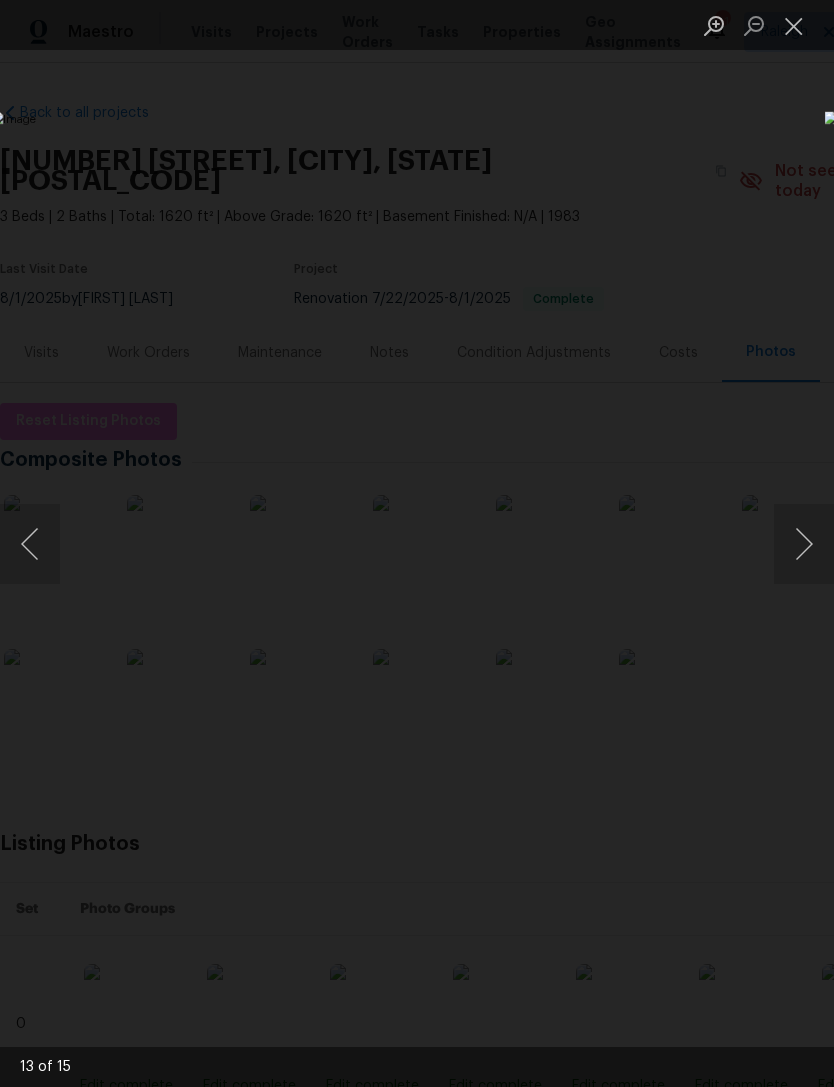 click at bounding box center (804, 544) 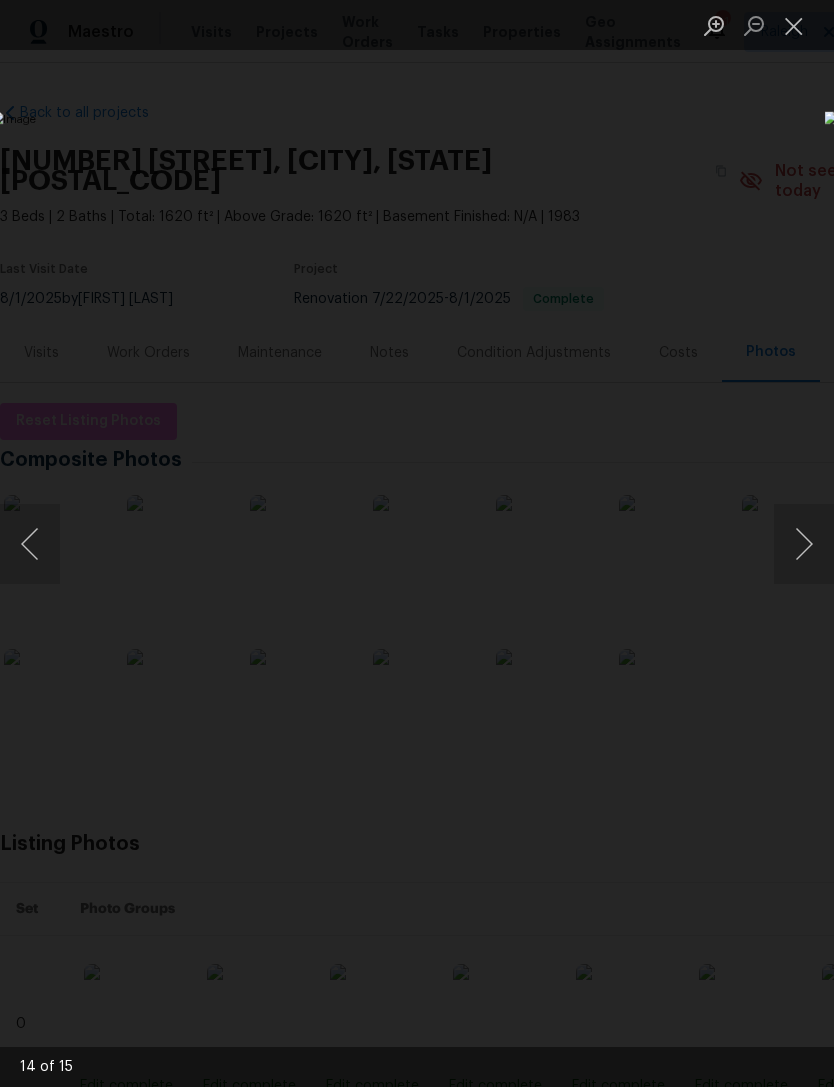 click at bounding box center [804, 544] 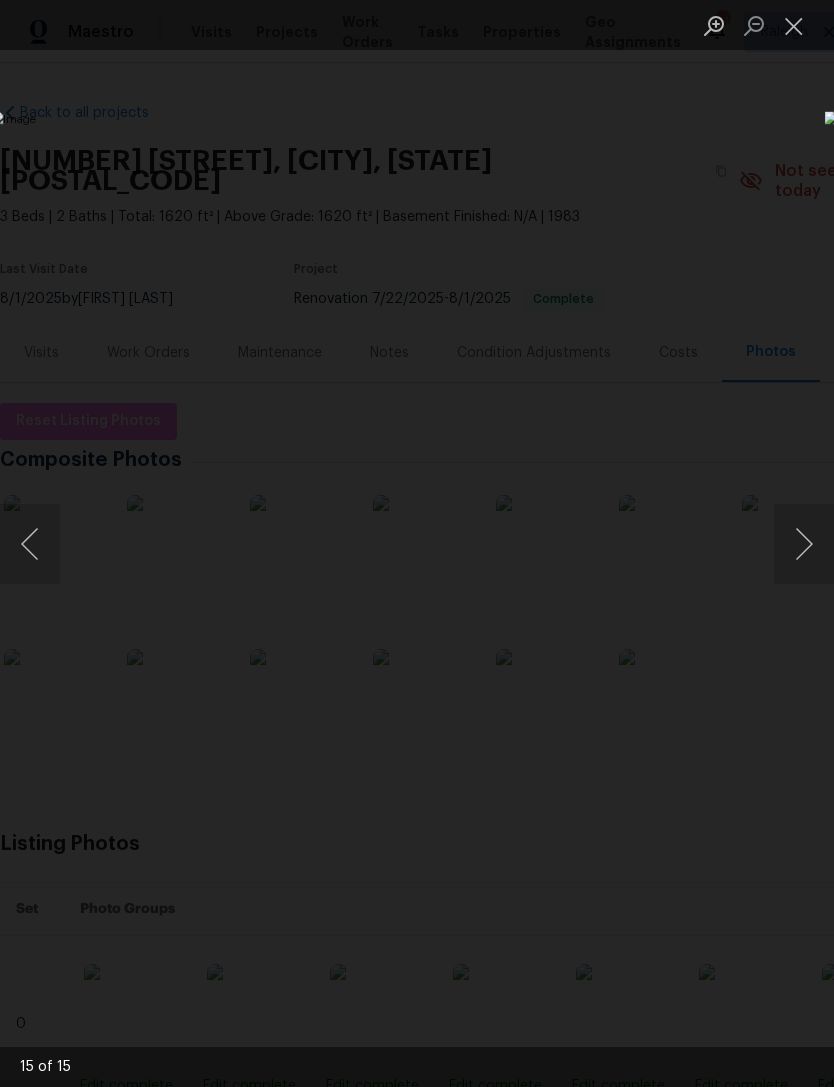 click at bounding box center [804, 544] 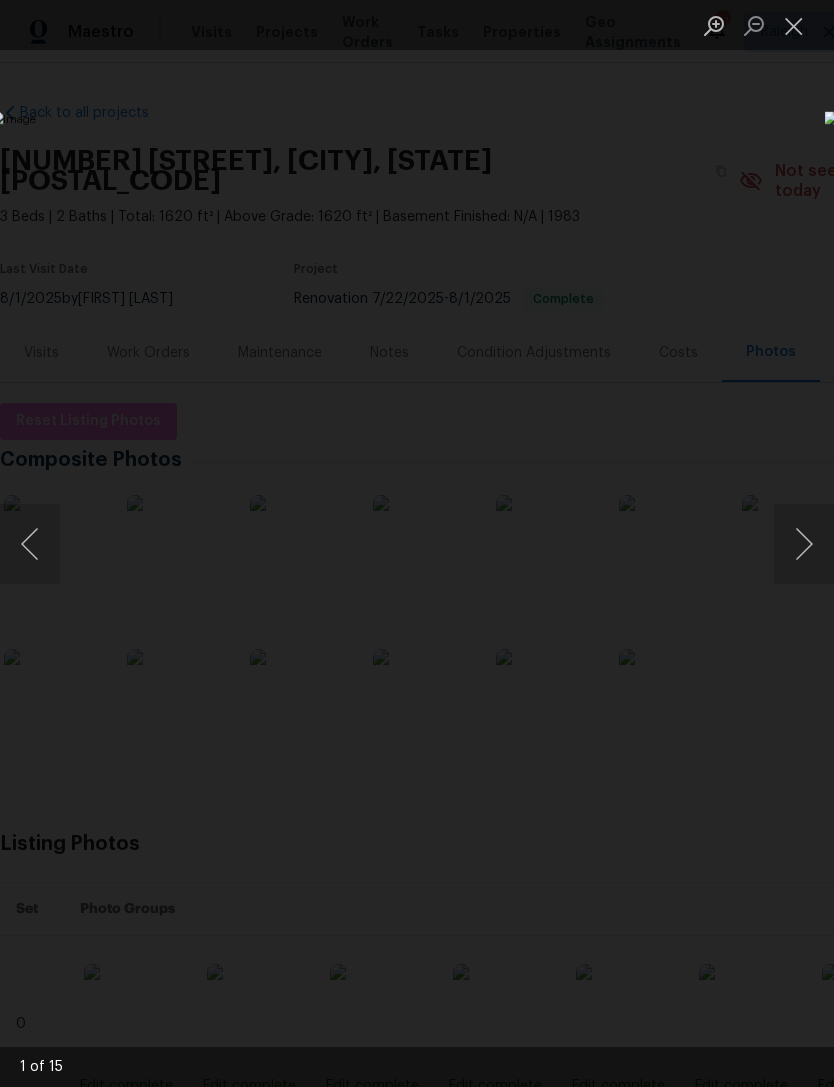 click at bounding box center (804, 544) 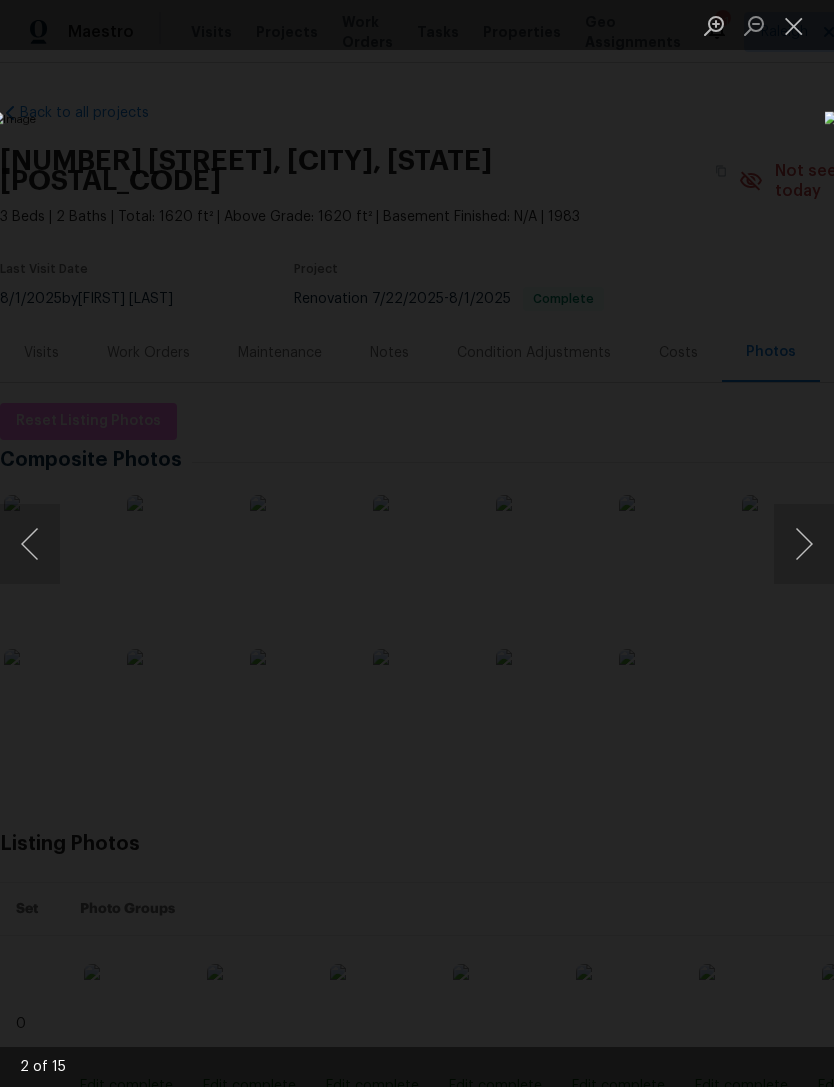 click at bounding box center (804, 544) 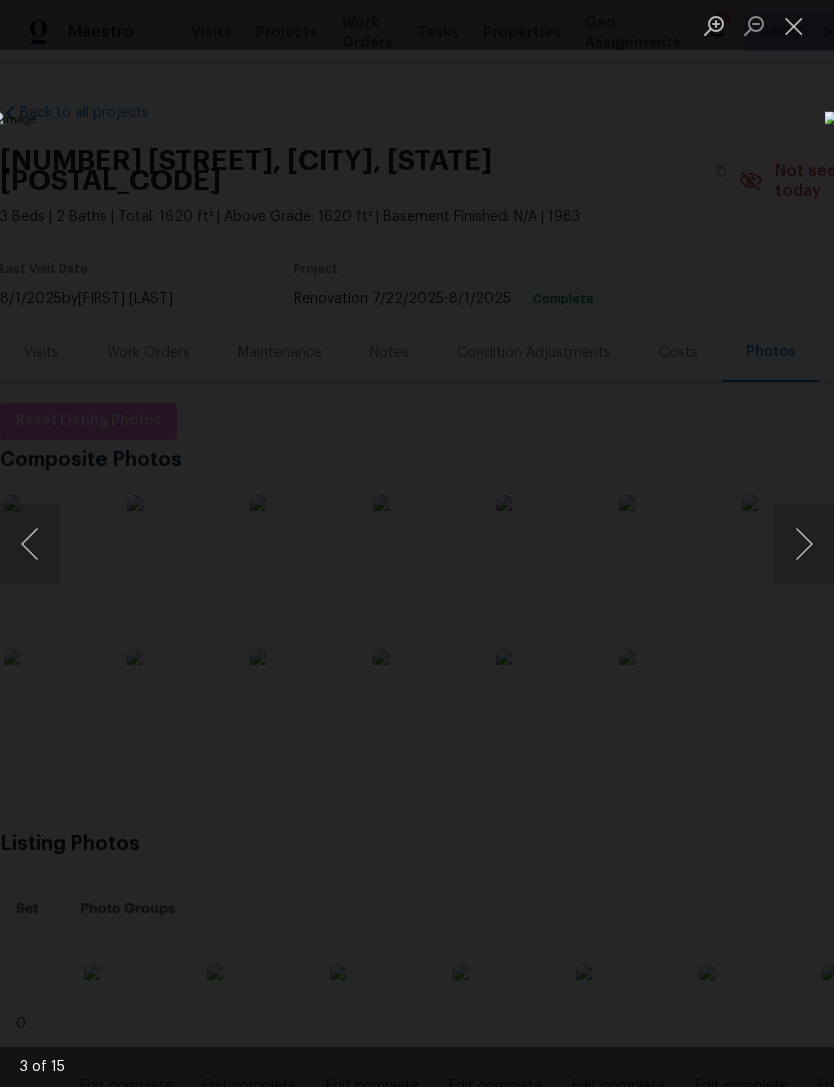 click at bounding box center (804, 544) 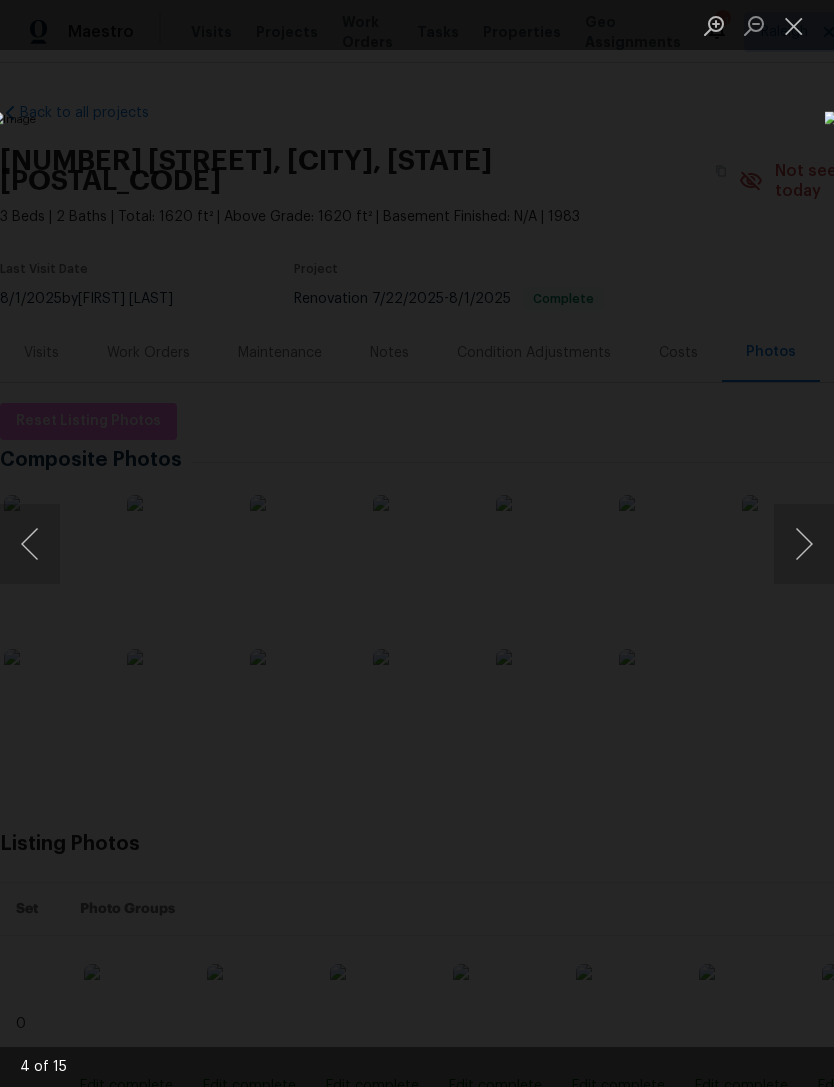 click at bounding box center (804, 544) 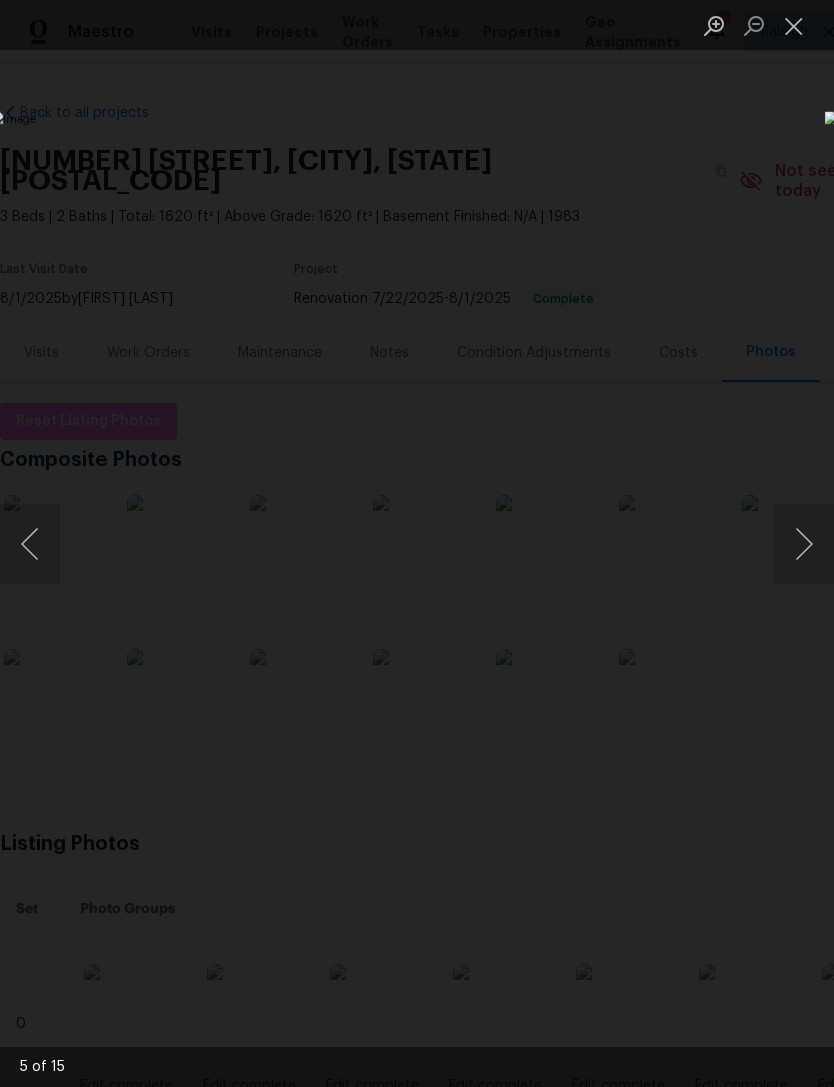 click at bounding box center [794, 25] 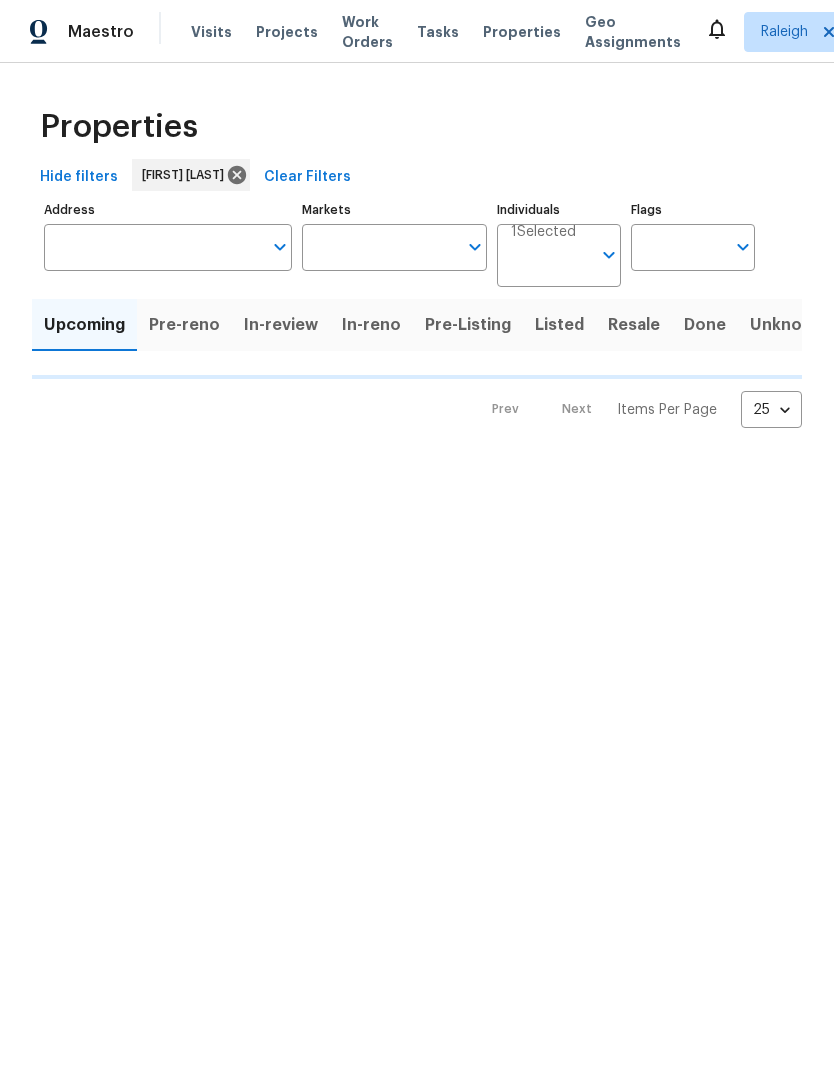 type on "100" 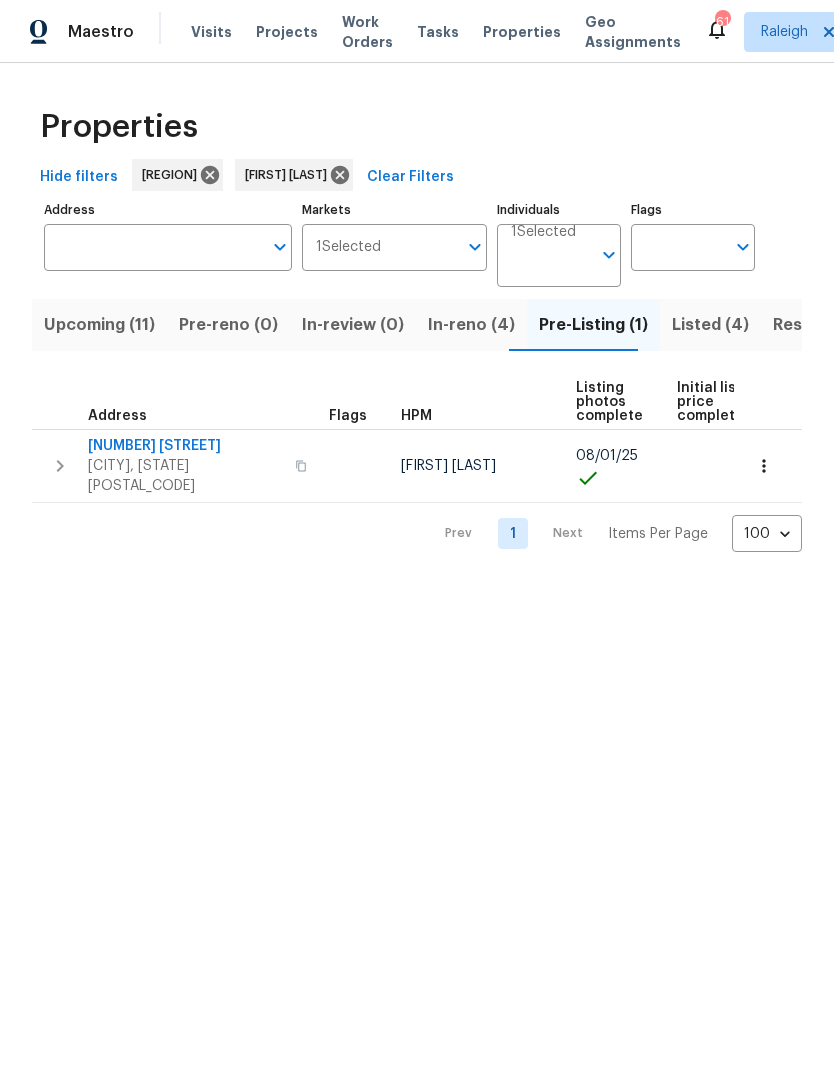 click on "Upcoming (11)" at bounding box center [99, 325] 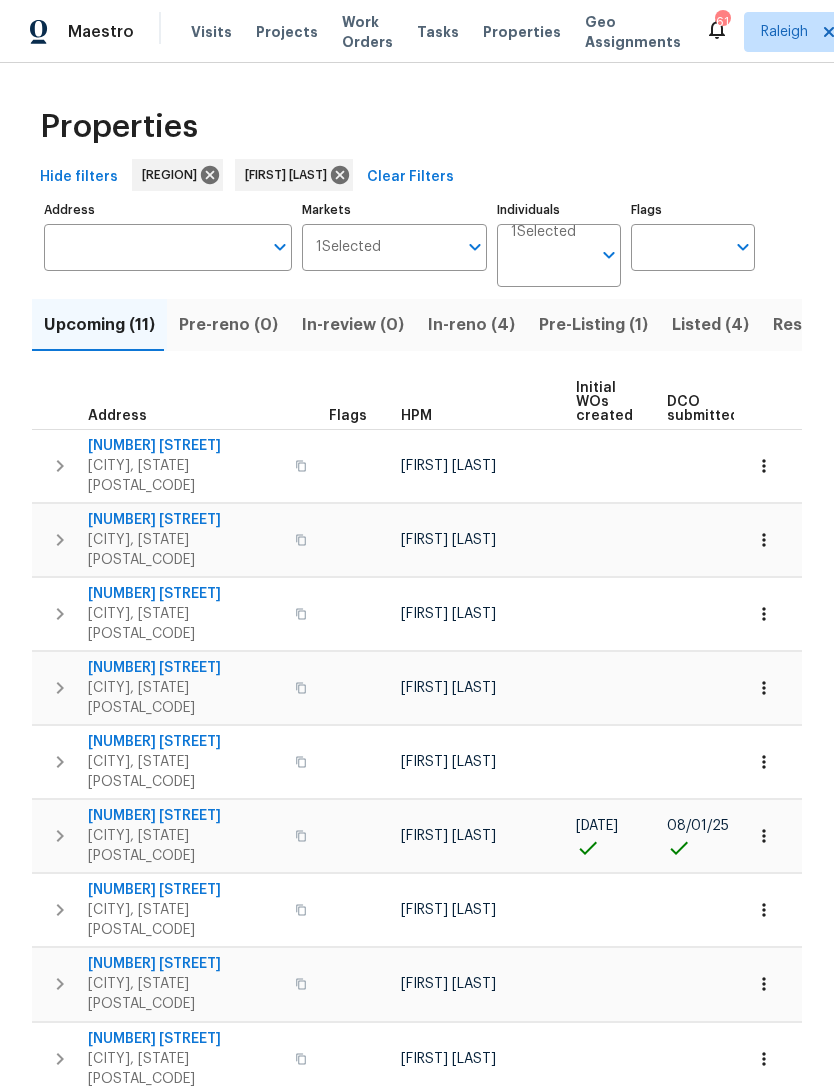 click on "Pre-Listing (1)" at bounding box center [593, 325] 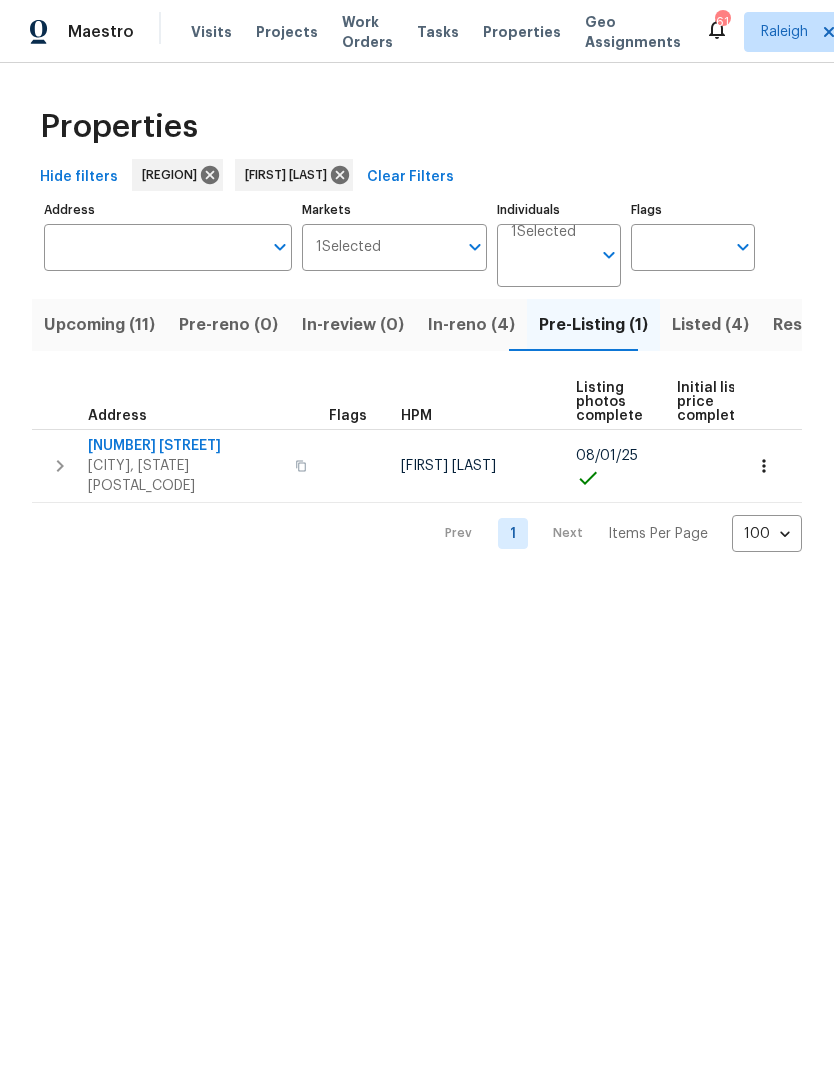click on "6921 Timbercroft Ln" at bounding box center (185, 446) 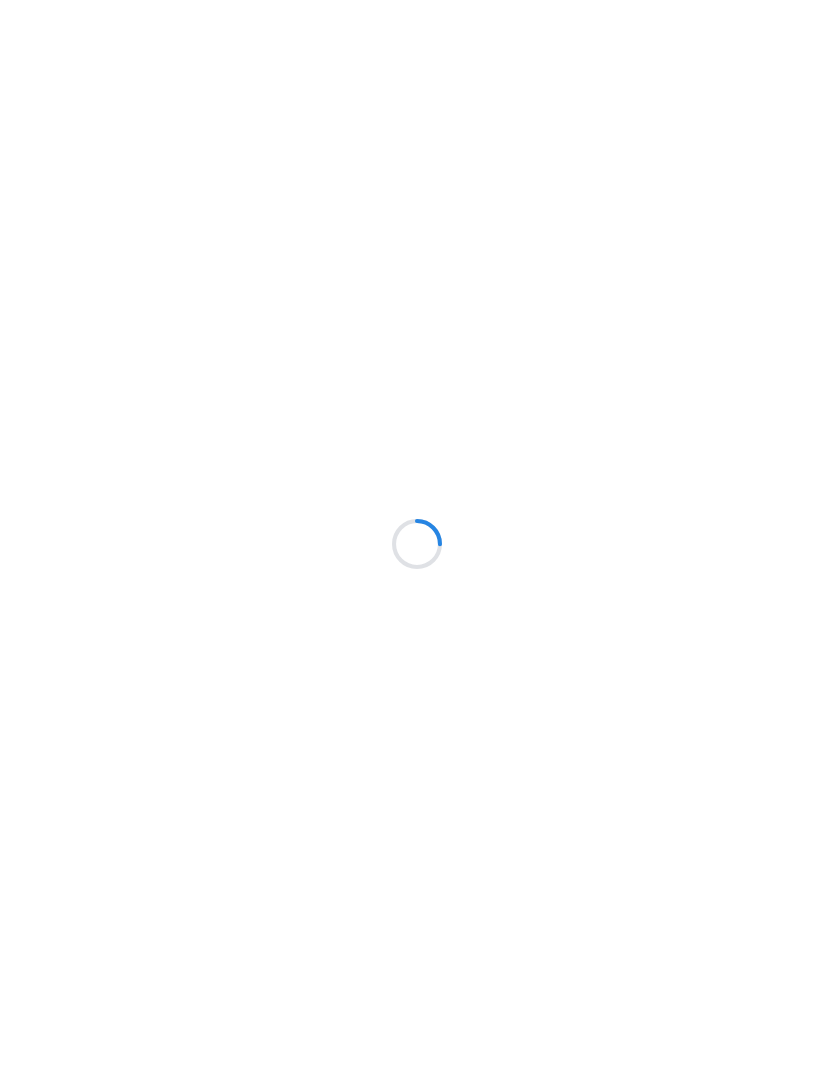 scroll, scrollTop: 0, scrollLeft: 0, axis: both 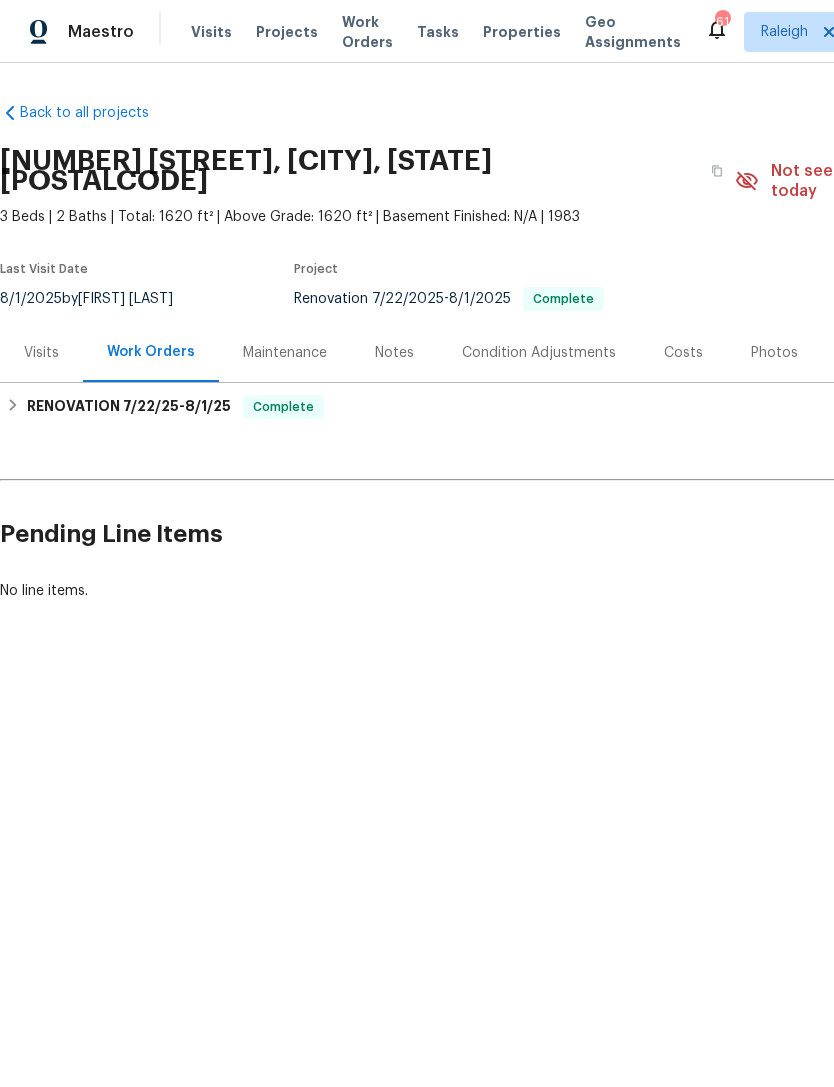 click on "Visits" at bounding box center (41, 353) 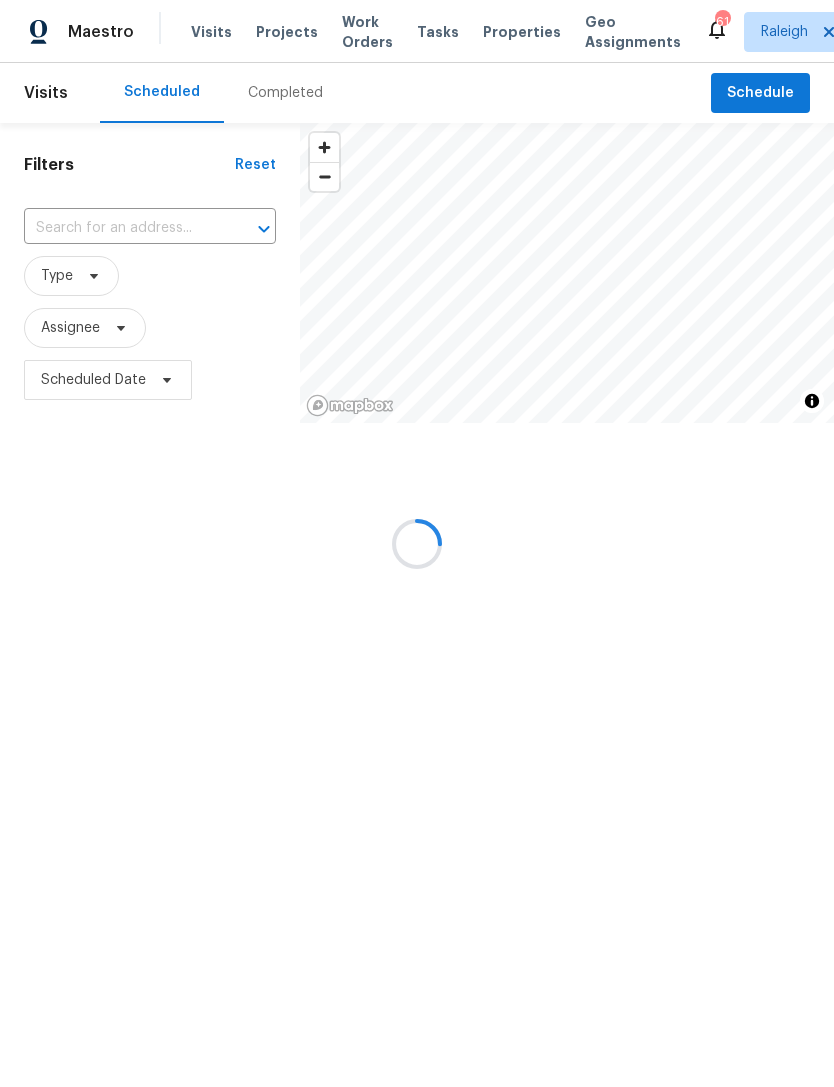 scroll, scrollTop: 0, scrollLeft: 0, axis: both 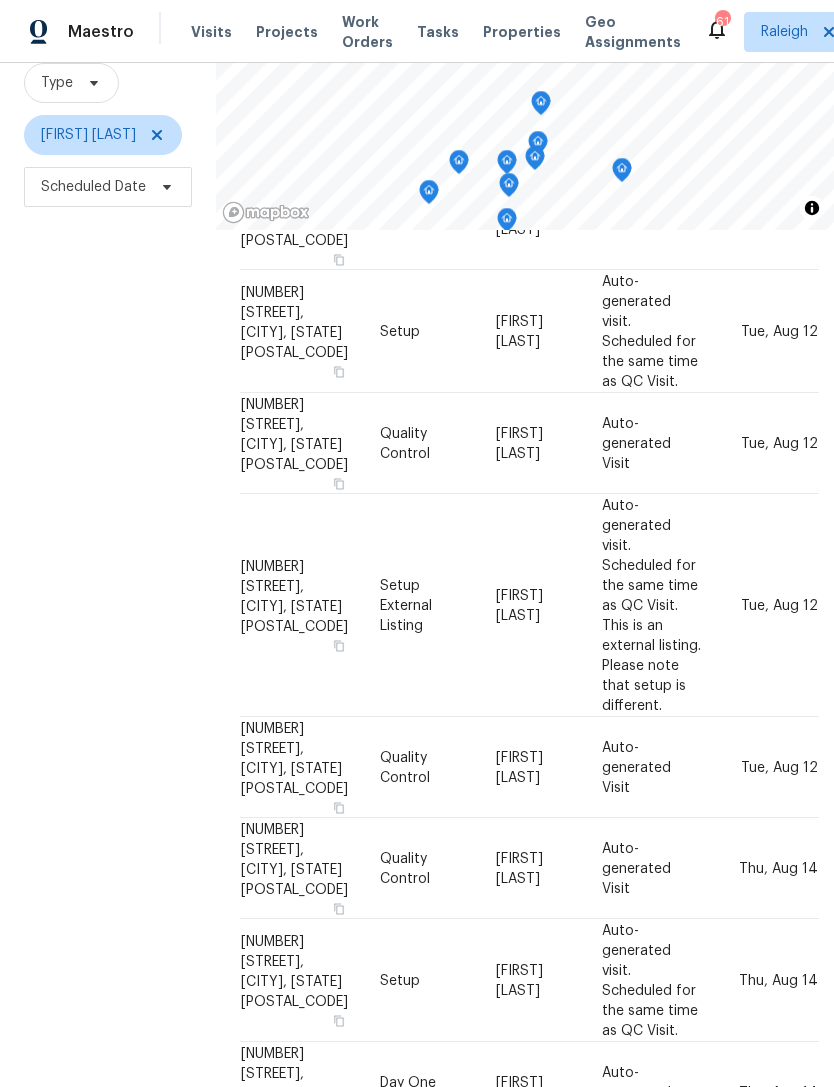 click at bounding box center (0, 0) 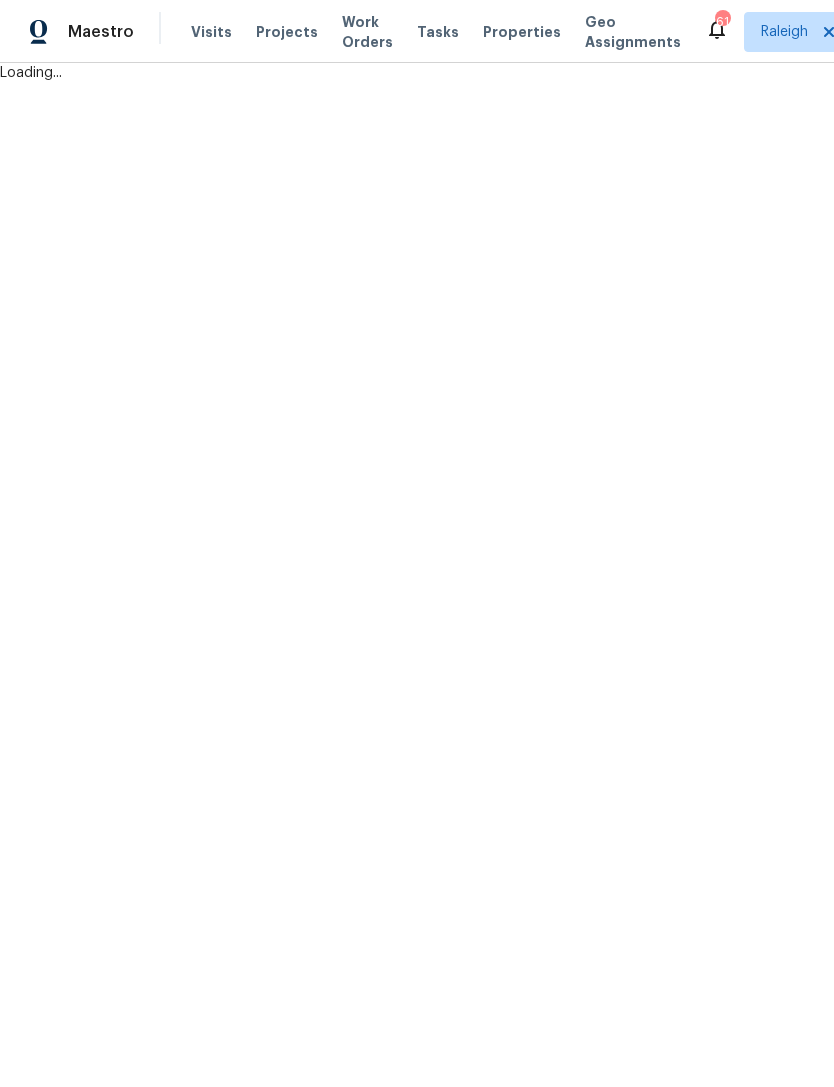 scroll, scrollTop: 0, scrollLeft: 0, axis: both 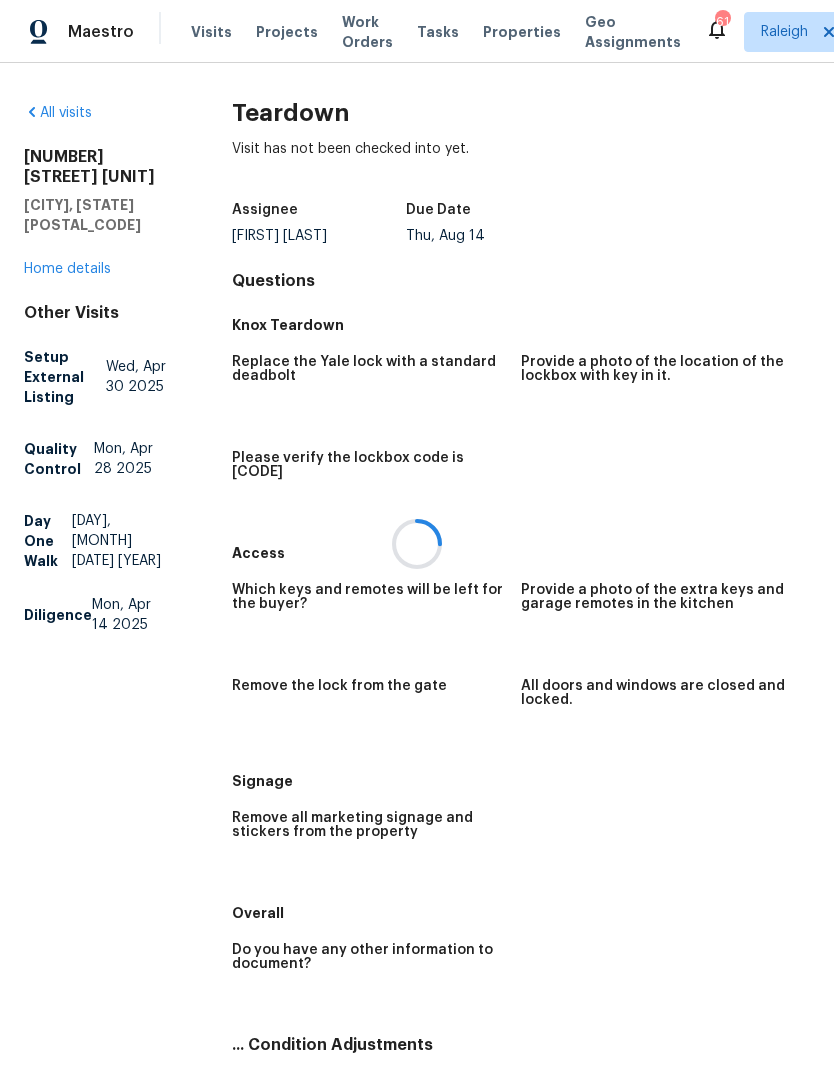 click on "Overall" at bounding box center [521, 913] 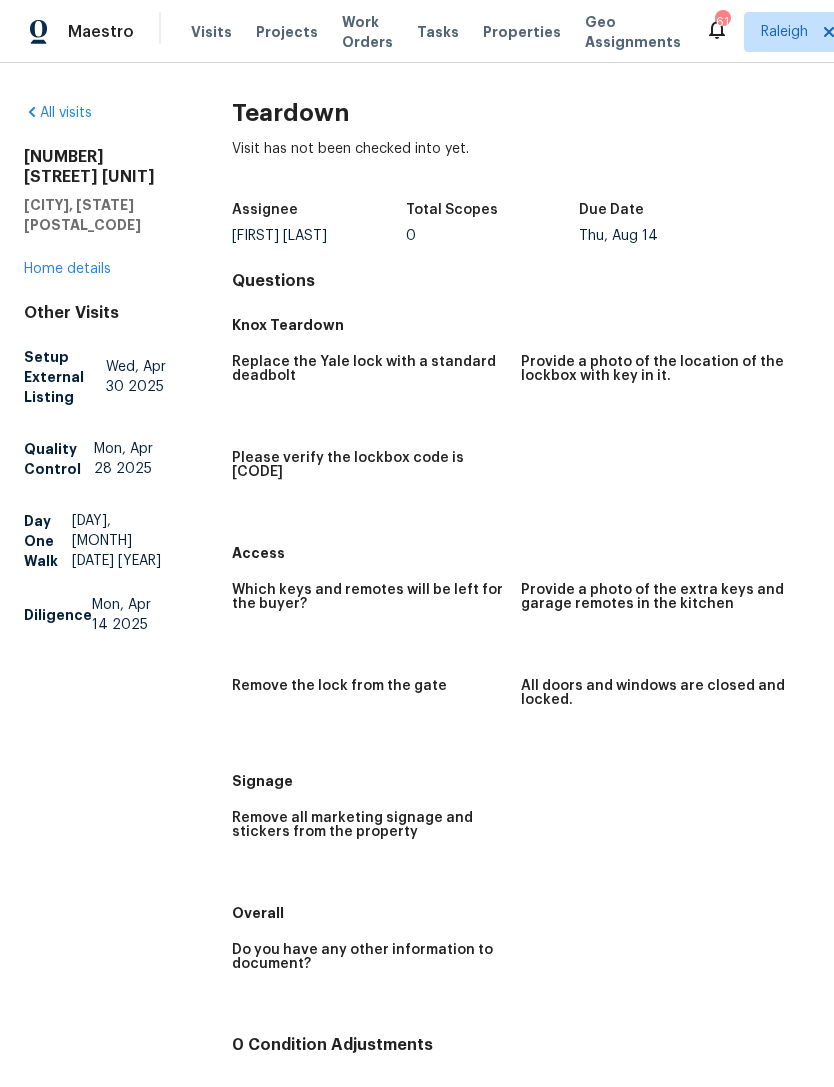 click on "Home details" at bounding box center (67, 269) 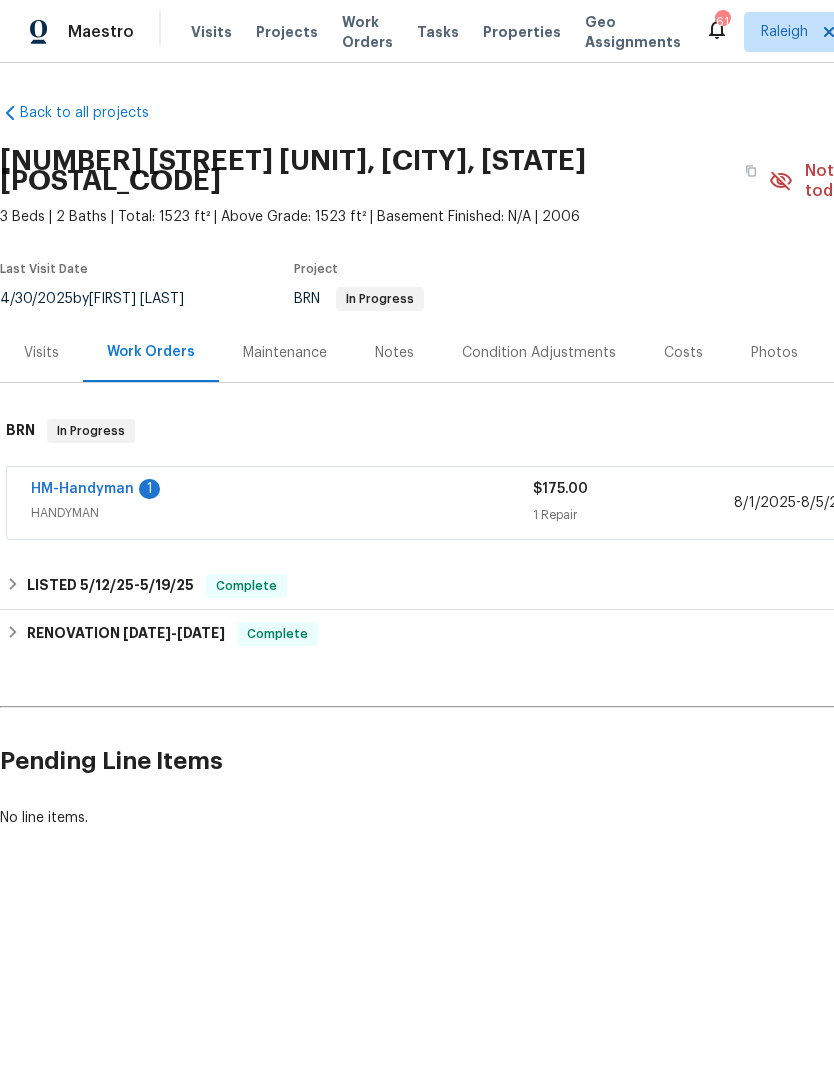 click on "1" at bounding box center (149, 489) 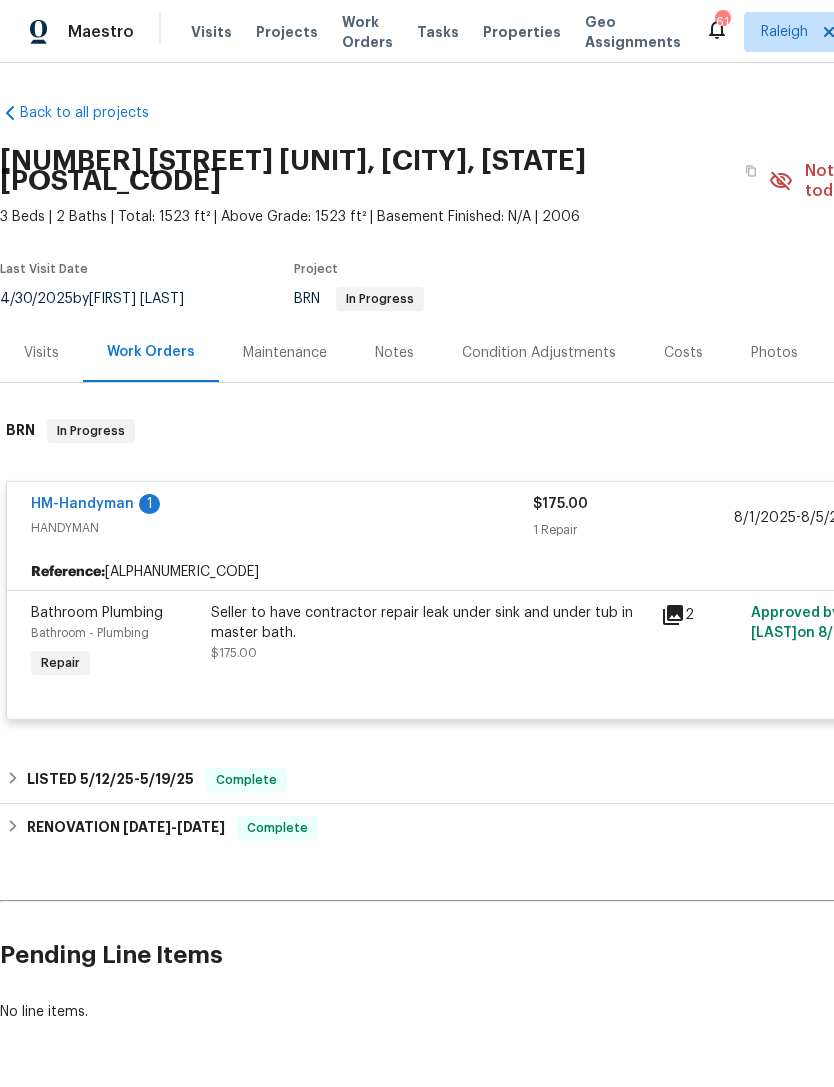 click on "HM-Handyman" at bounding box center [82, 504] 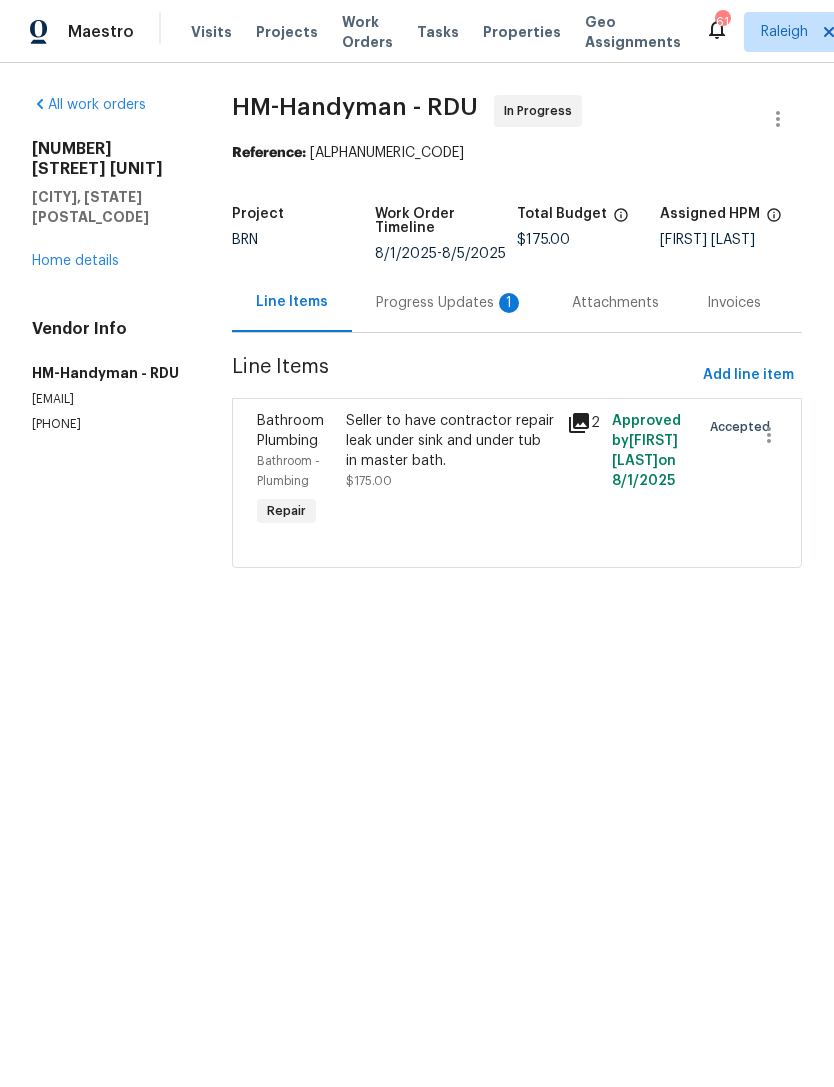 click on "Home details" at bounding box center (75, 261) 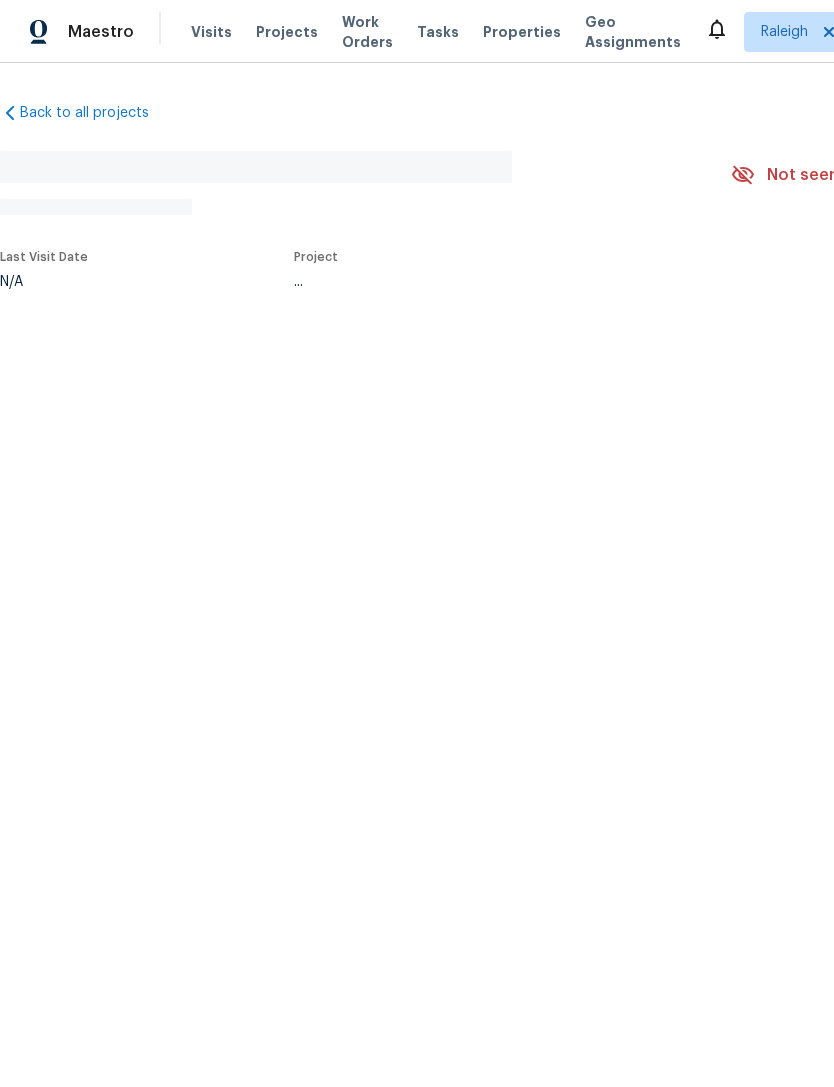 scroll, scrollTop: 0, scrollLeft: 0, axis: both 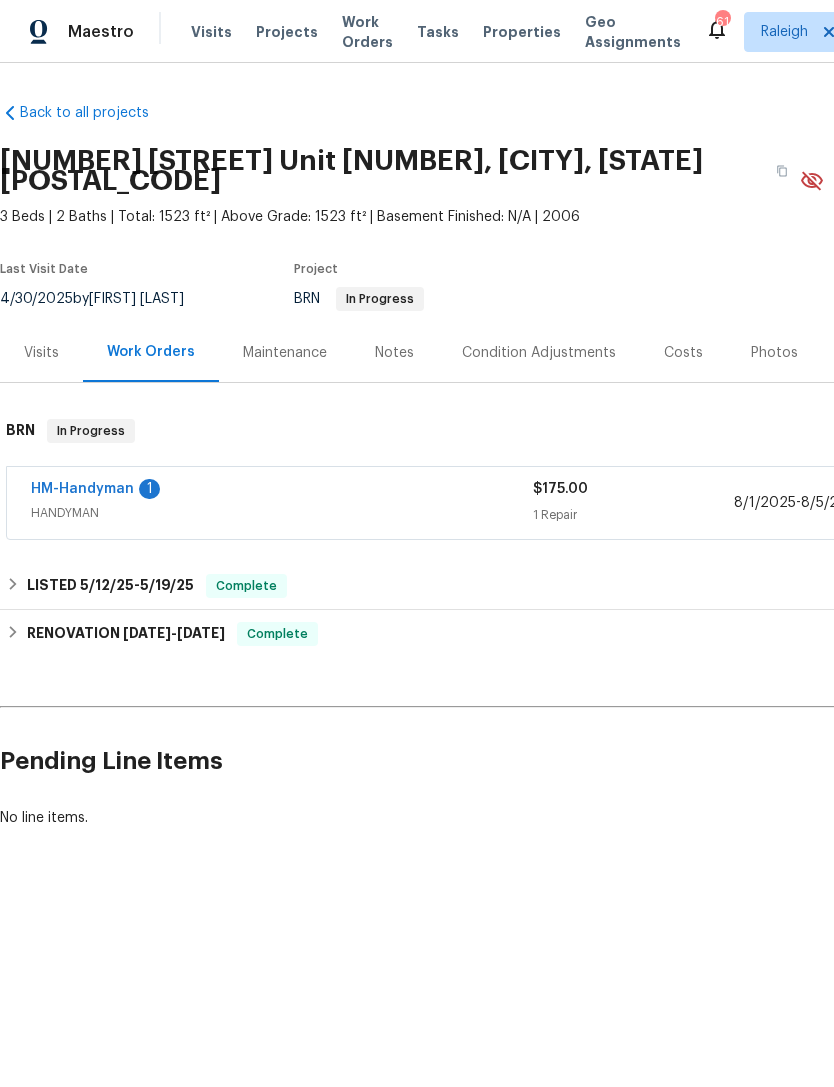 click on "1" at bounding box center [149, 489] 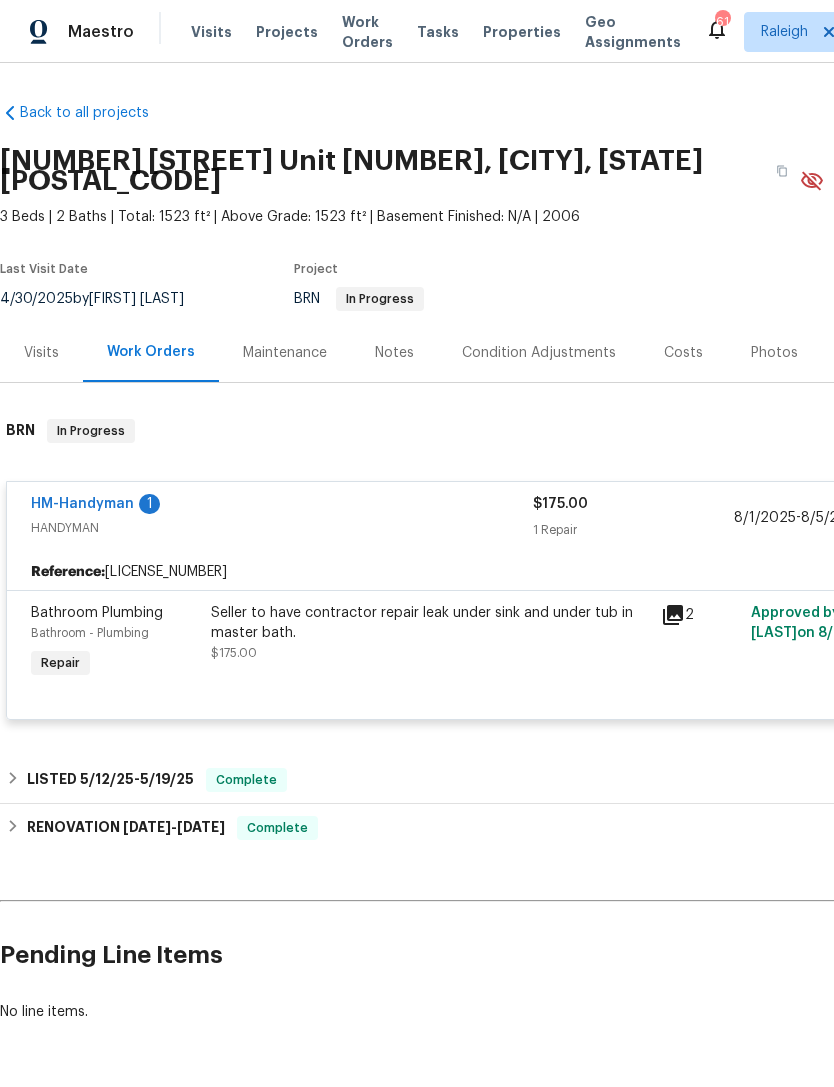 click on "HM-Handyman" at bounding box center [82, 504] 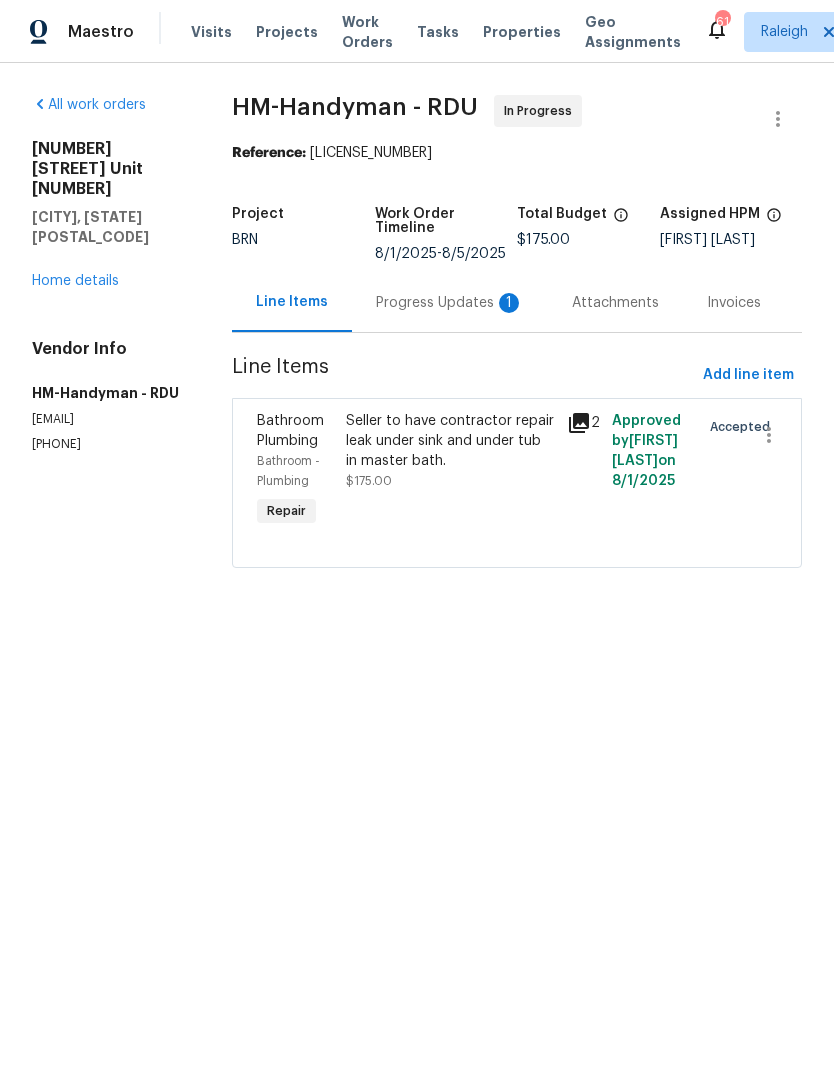 click on "Progress Updates 1" at bounding box center (450, 303) 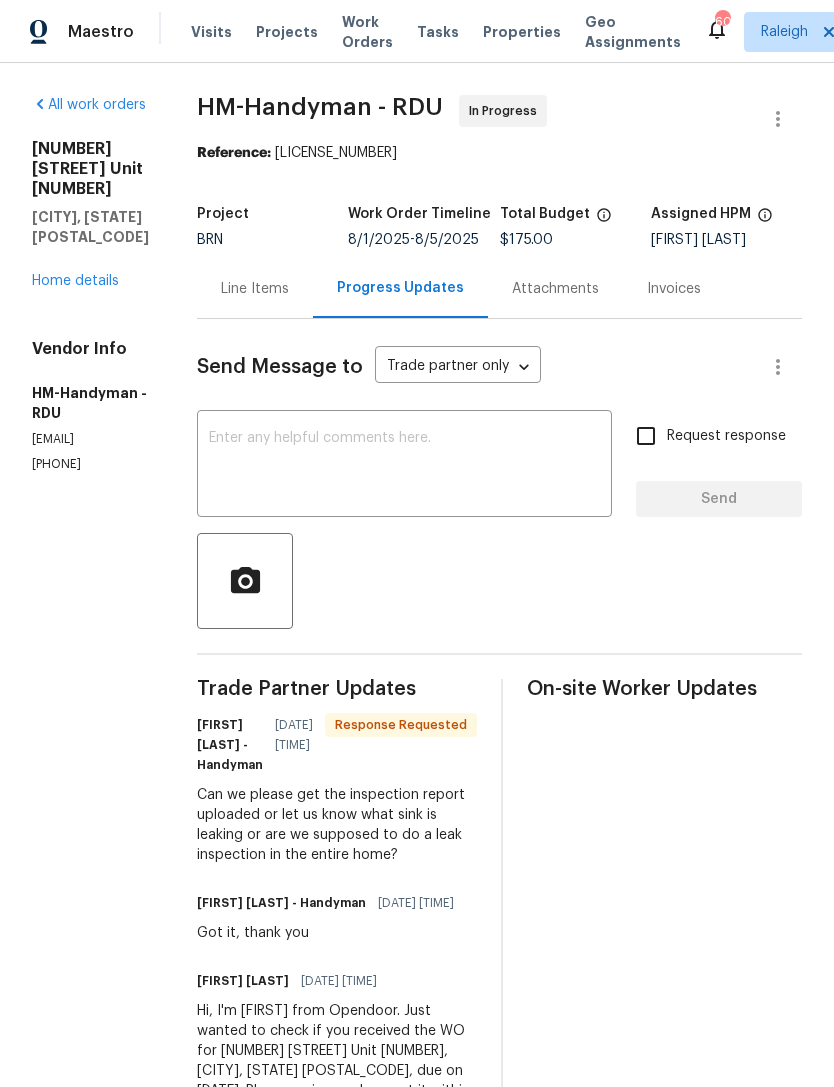 click on "Home details" at bounding box center (75, 281) 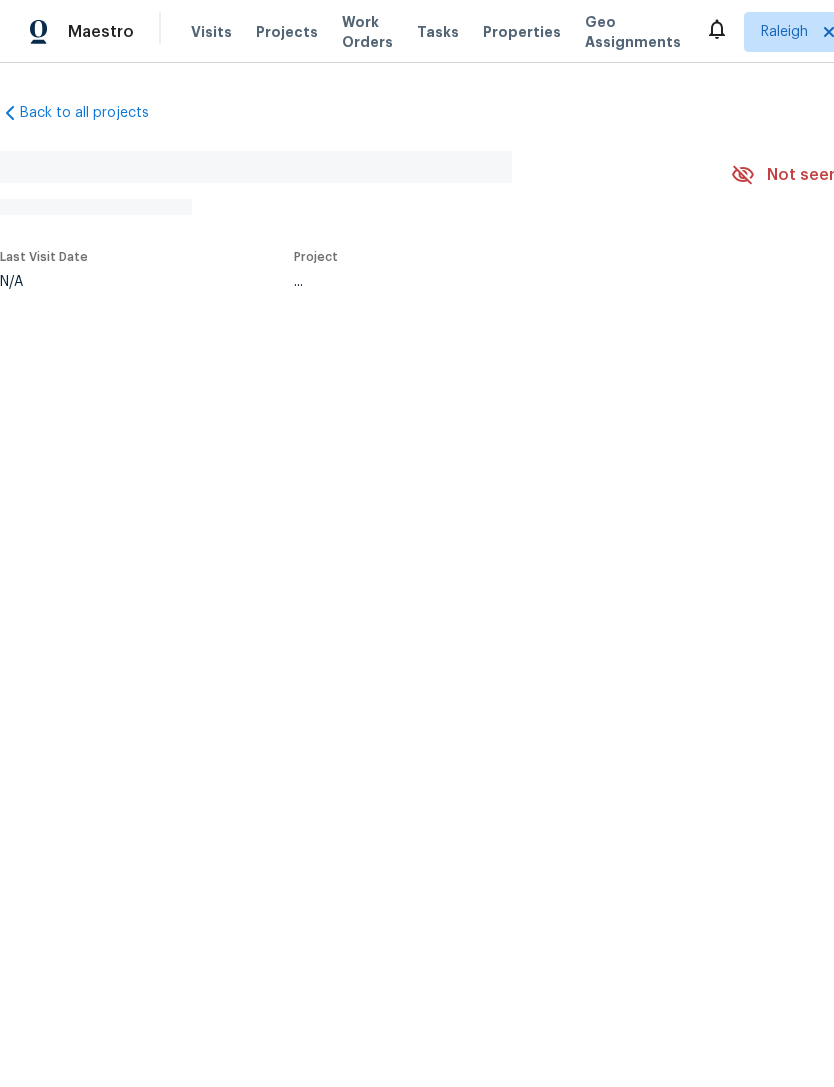 scroll, scrollTop: 0, scrollLeft: 0, axis: both 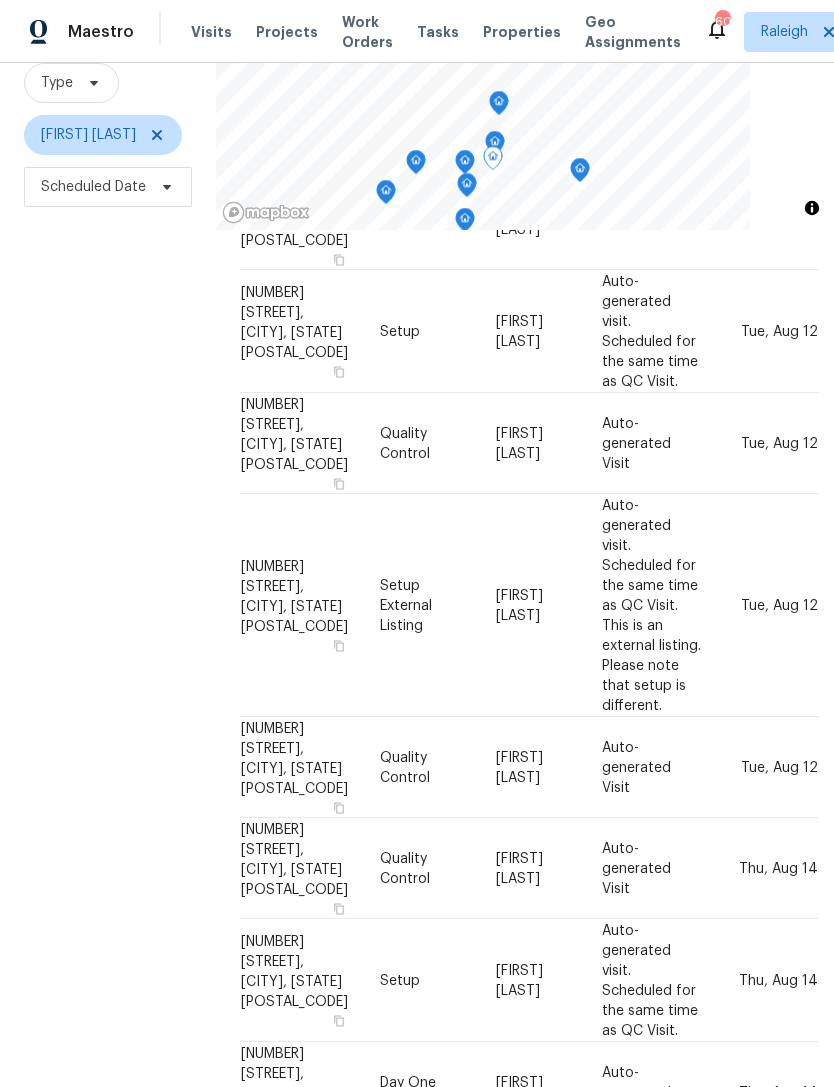 click 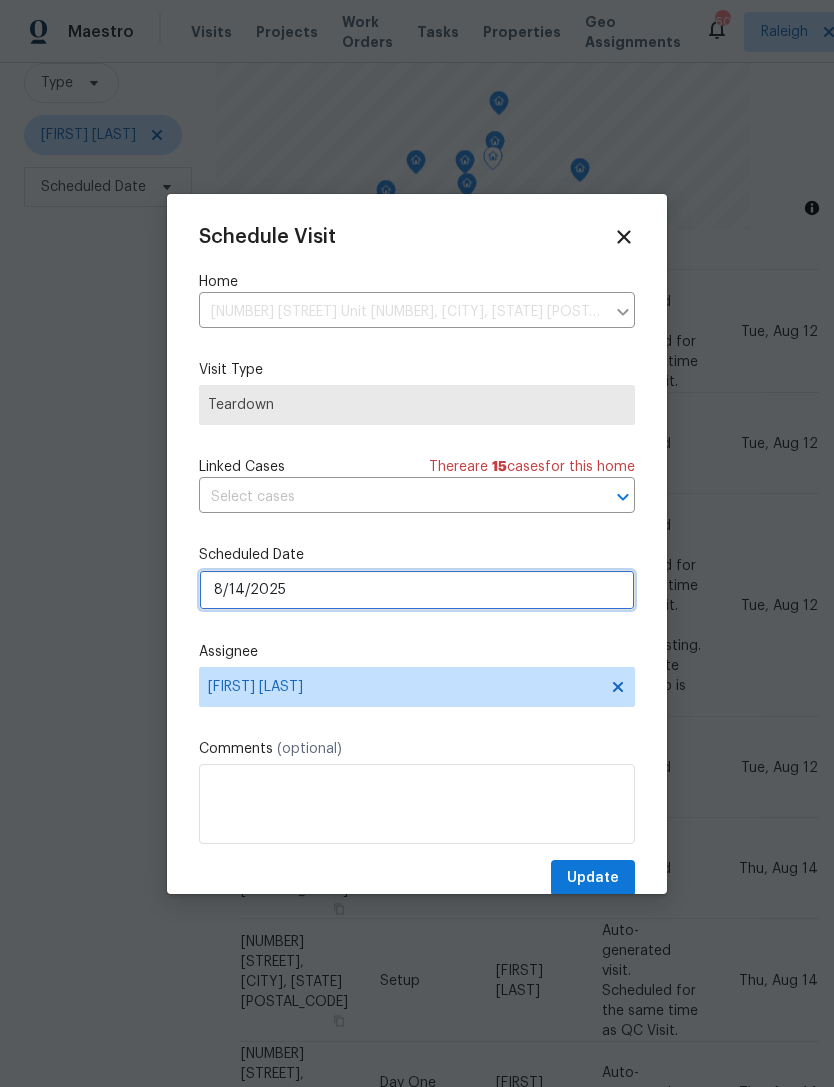 click on "8/14/2025" at bounding box center [417, 590] 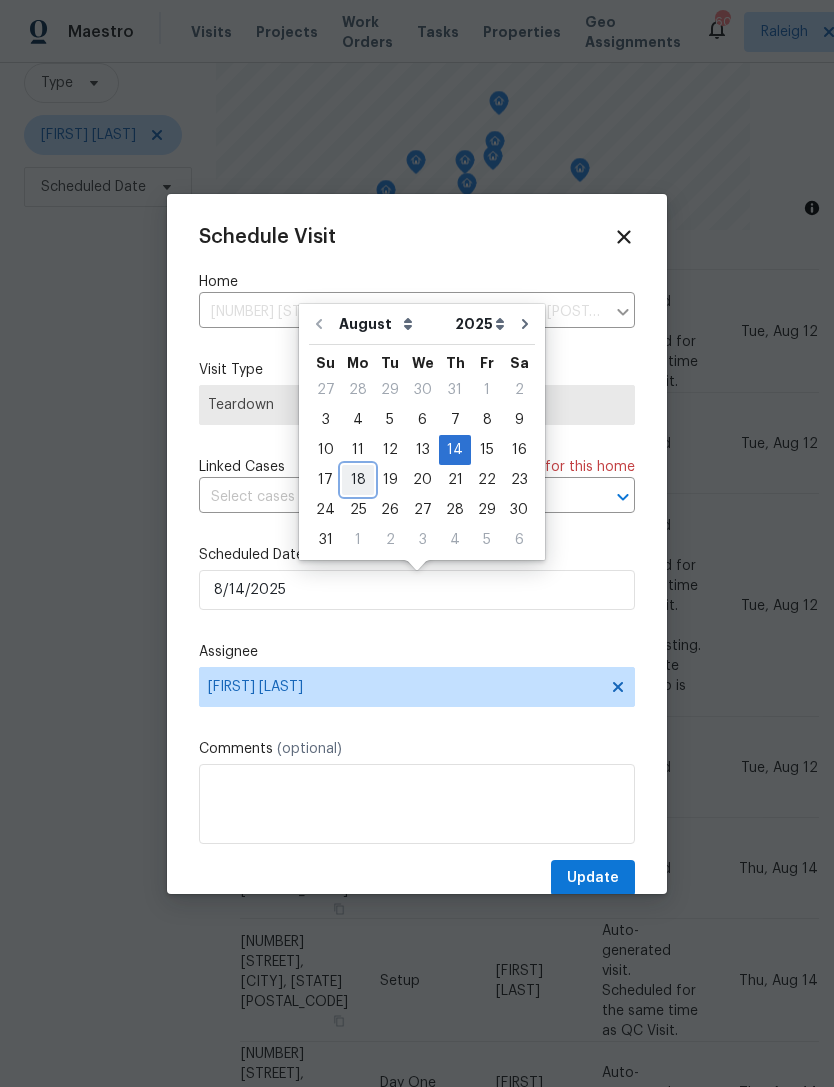 click on "18" at bounding box center (358, 480) 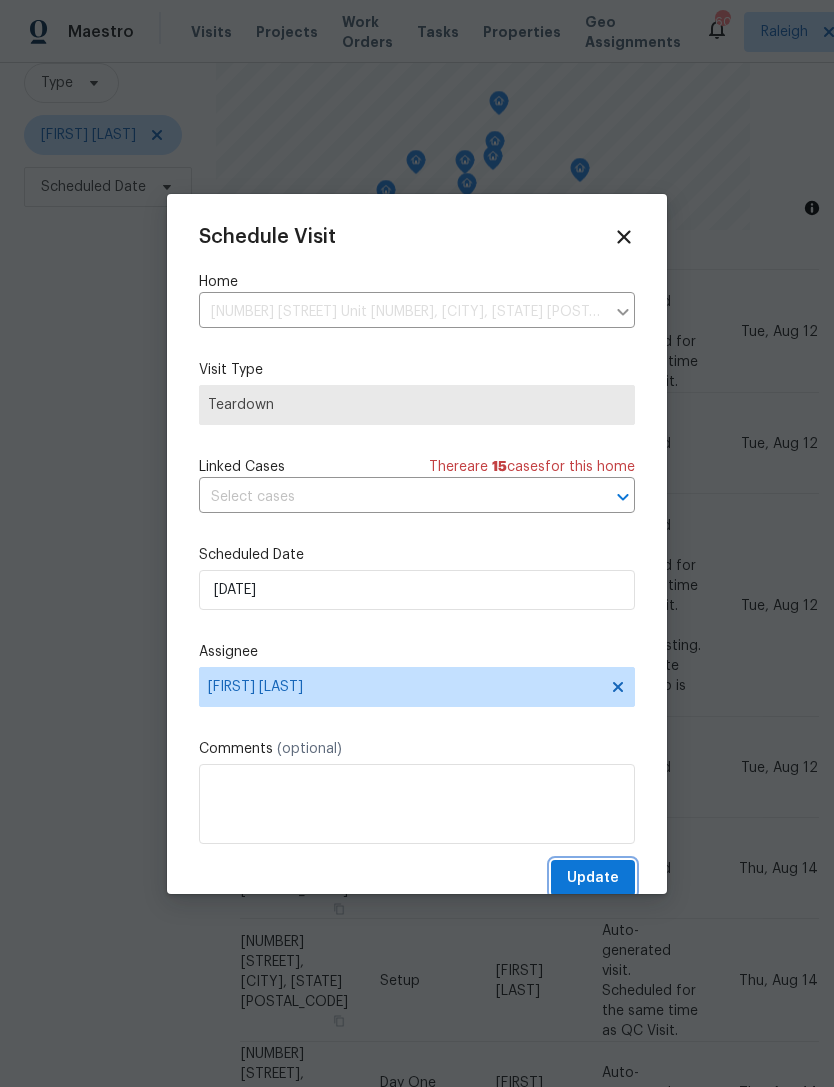 click on "Update" at bounding box center [593, 878] 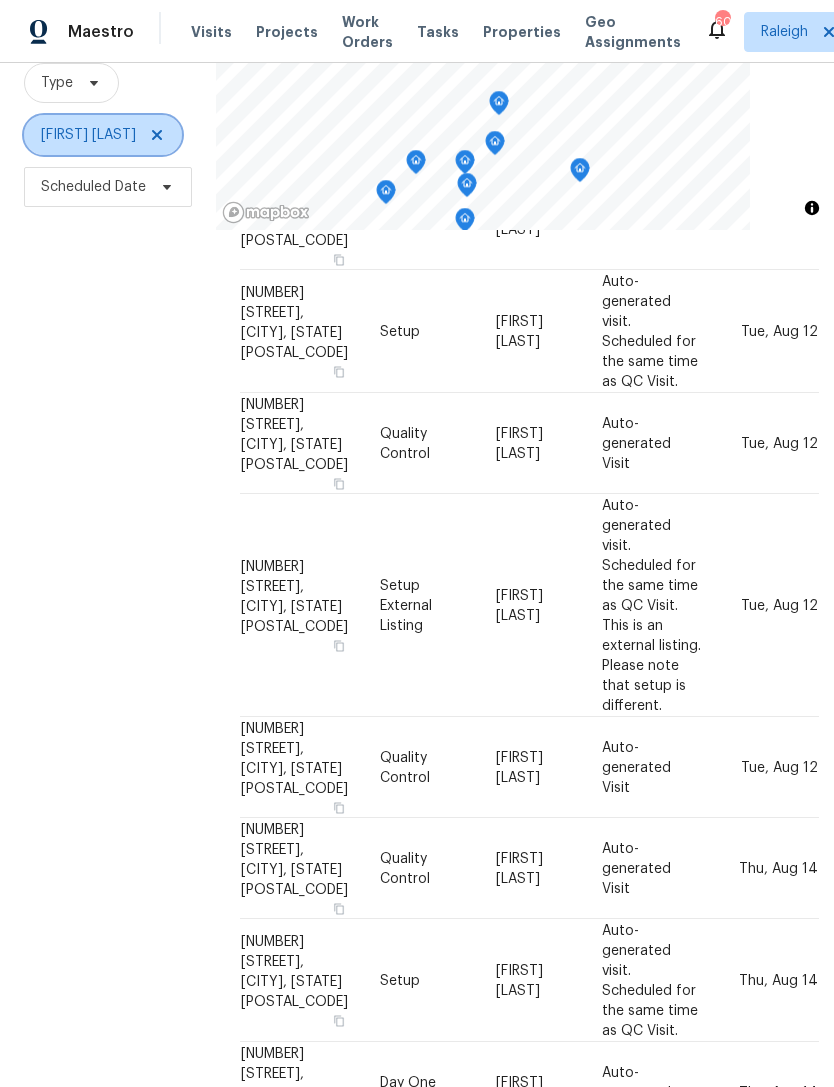 click 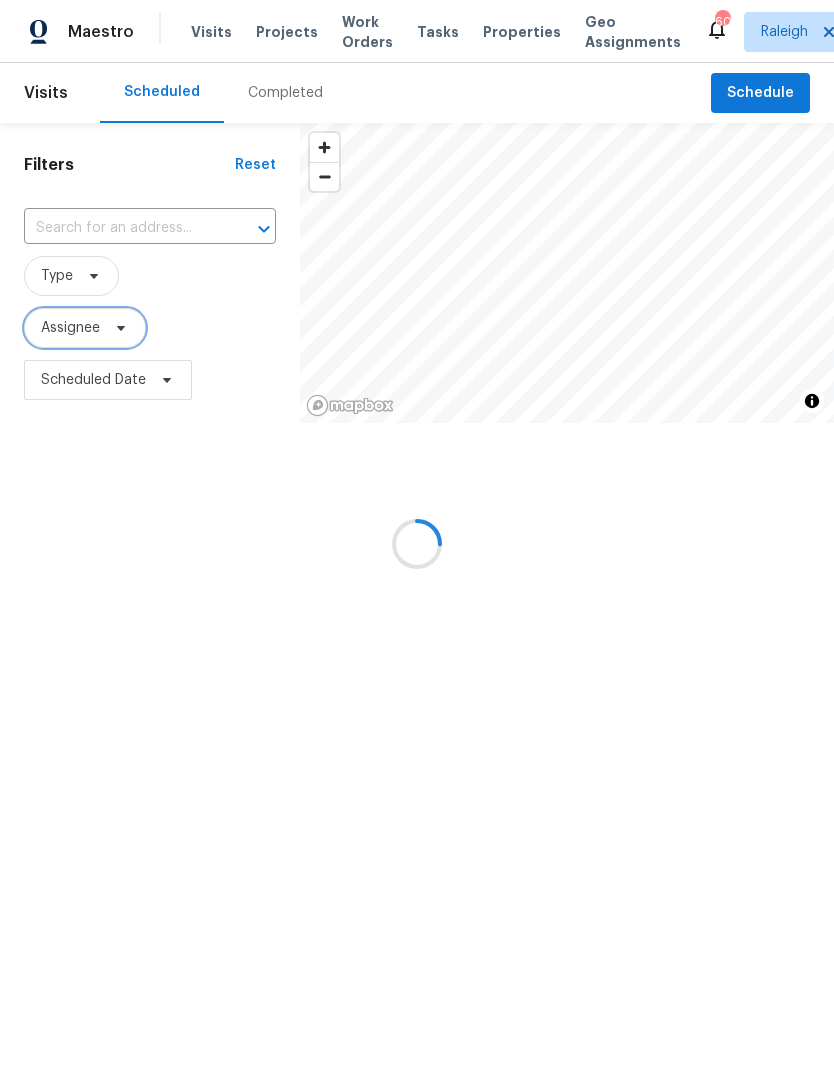 scroll, scrollTop: 0, scrollLeft: 0, axis: both 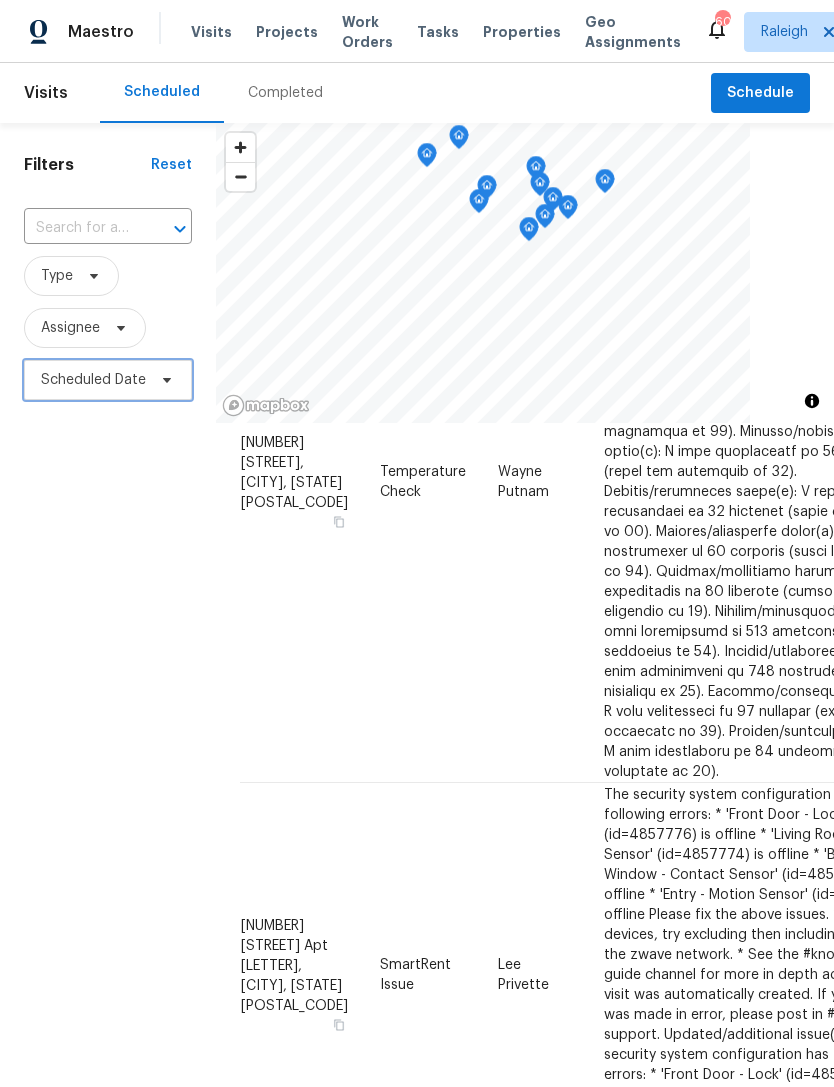 click on "Scheduled Date" at bounding box center (93, 380) 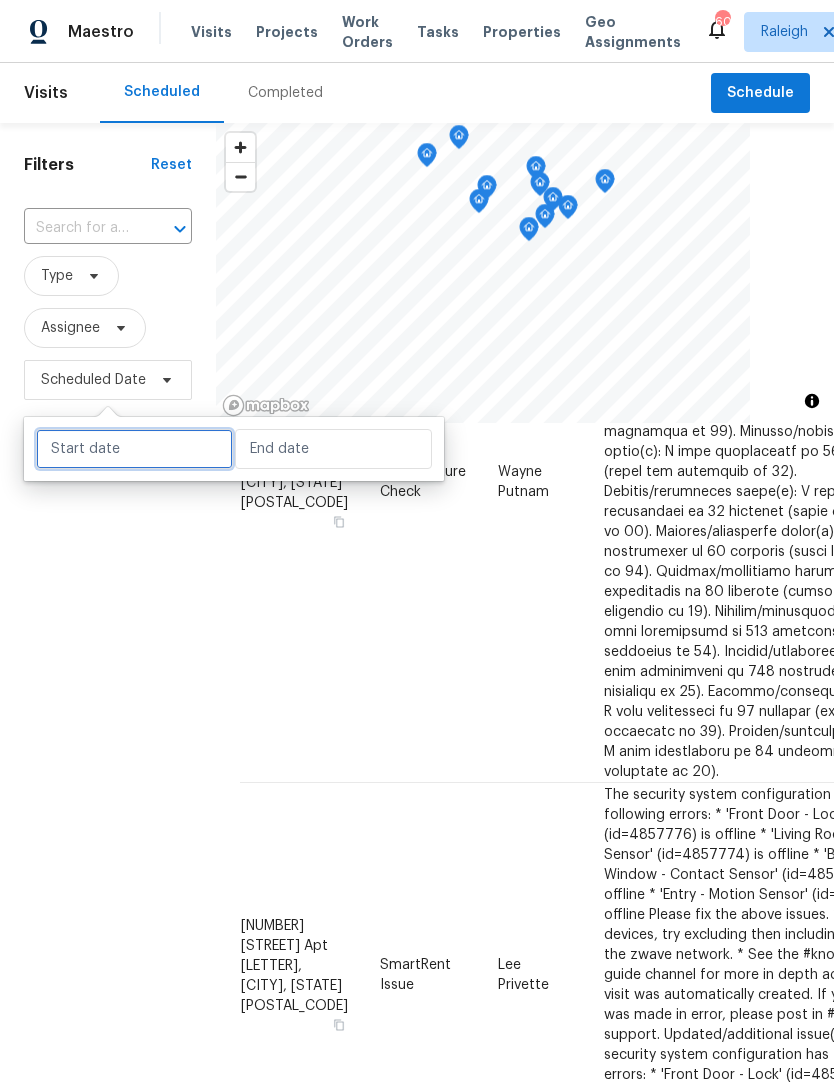 click at bounding box center [134, 449] 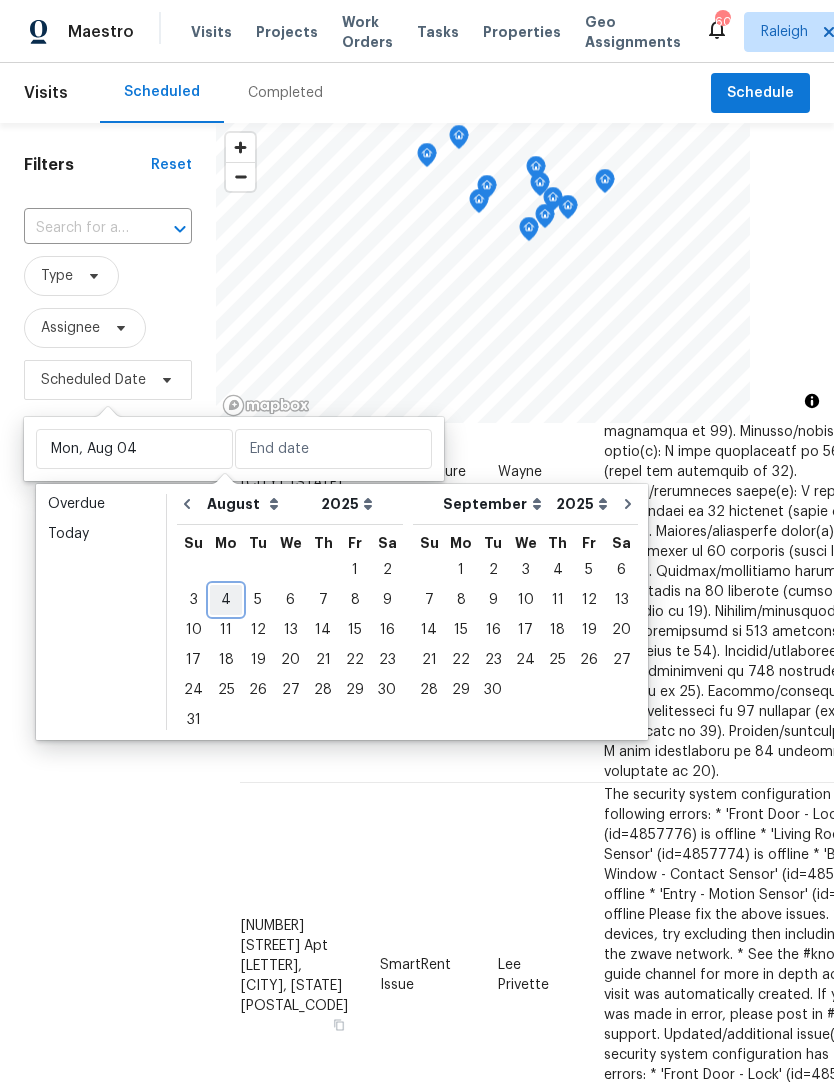 click on "4" at bounding box center (226, 600) 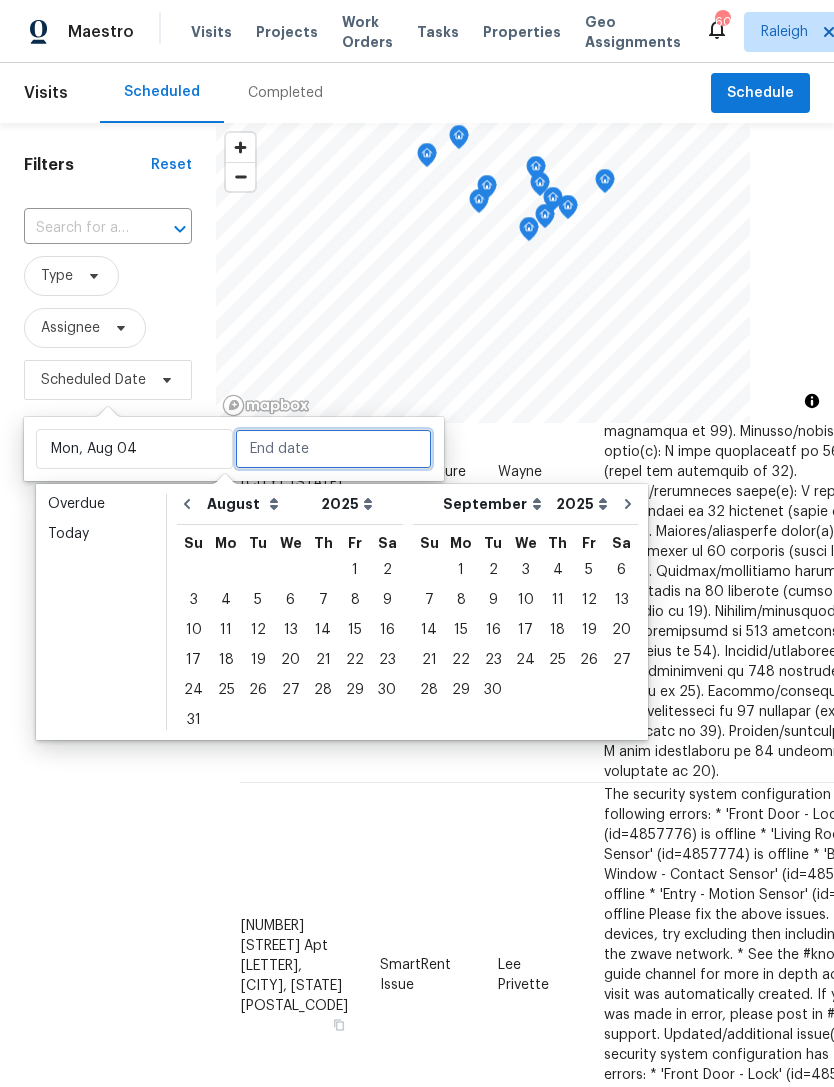 type on "Mon, Aug 04" 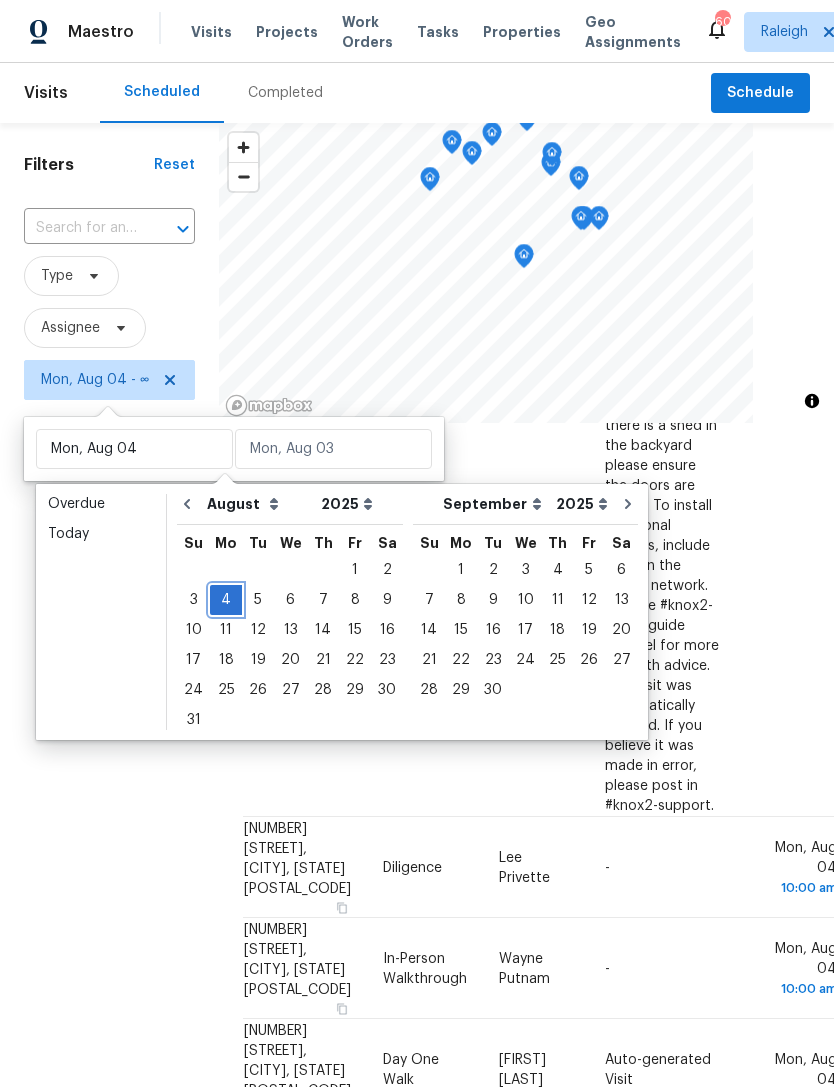 click on "4" at bounding box center (226, 600) 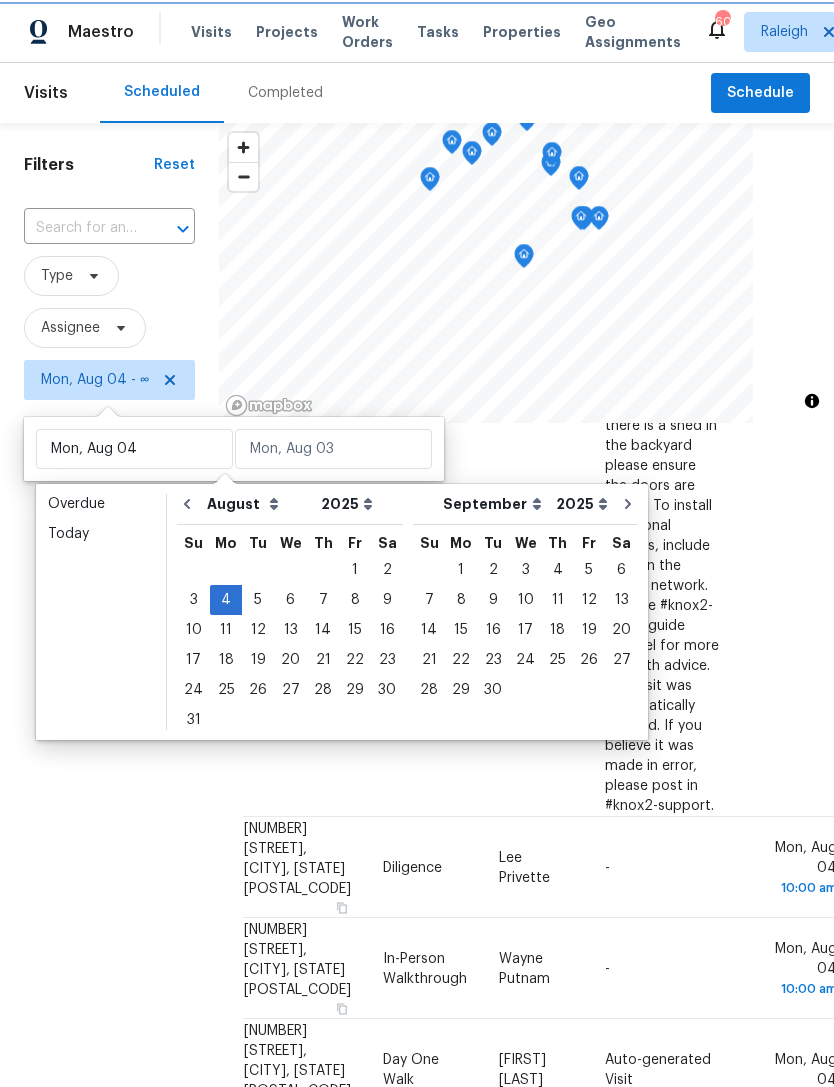 type on "Mon, Aug 04" 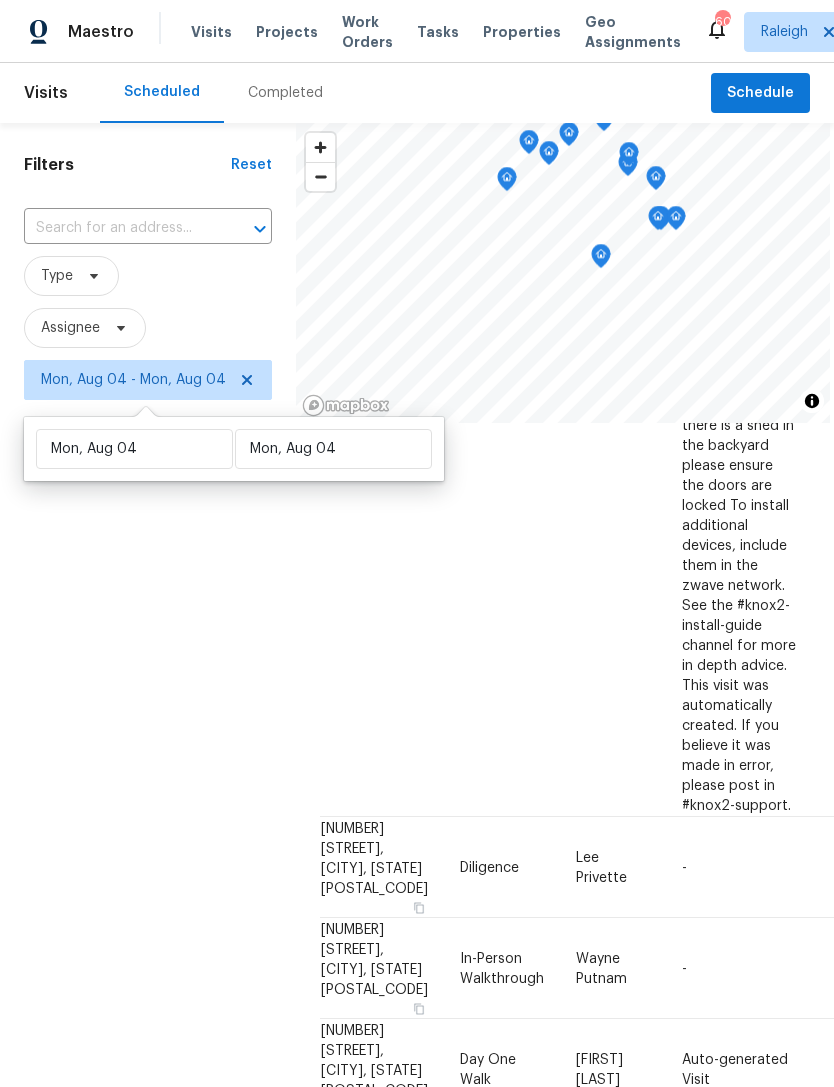 click on "Filters Reset ​ Type Assignee [DATE] - [DATE]" at bounding box center (148, 708) 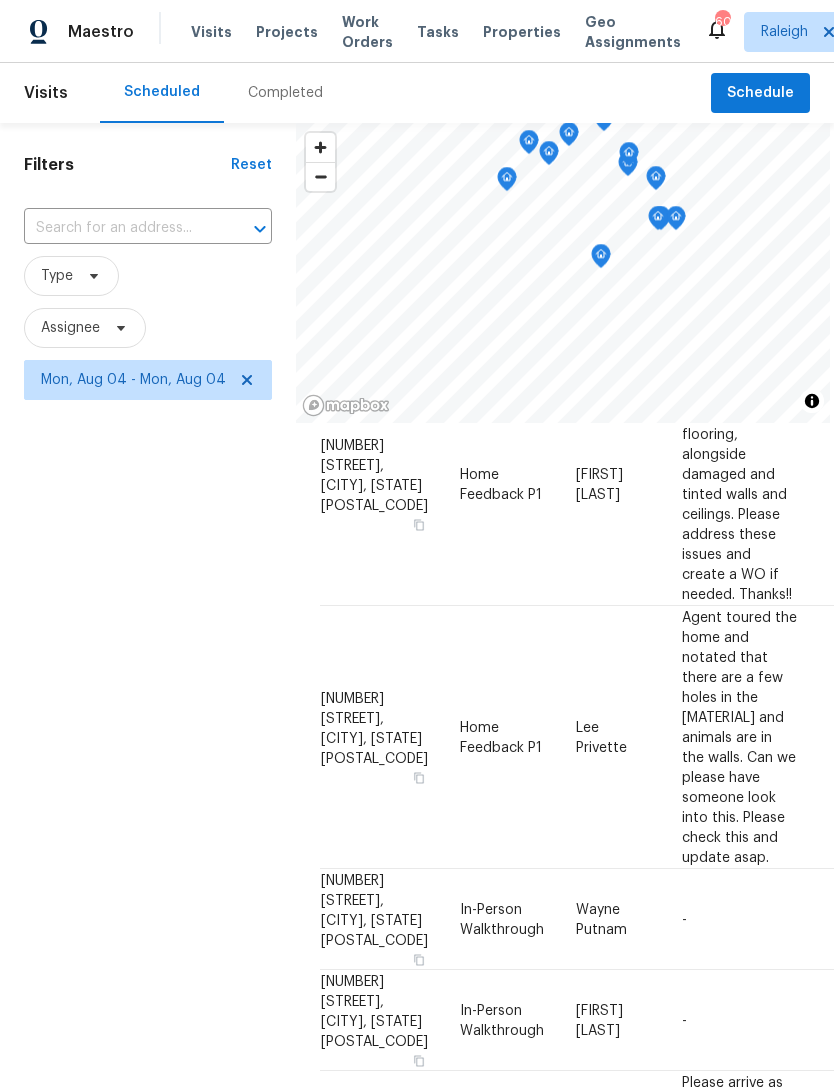 scroll, scrollTop: 2448, scrollLeft: 0, axis: vertical 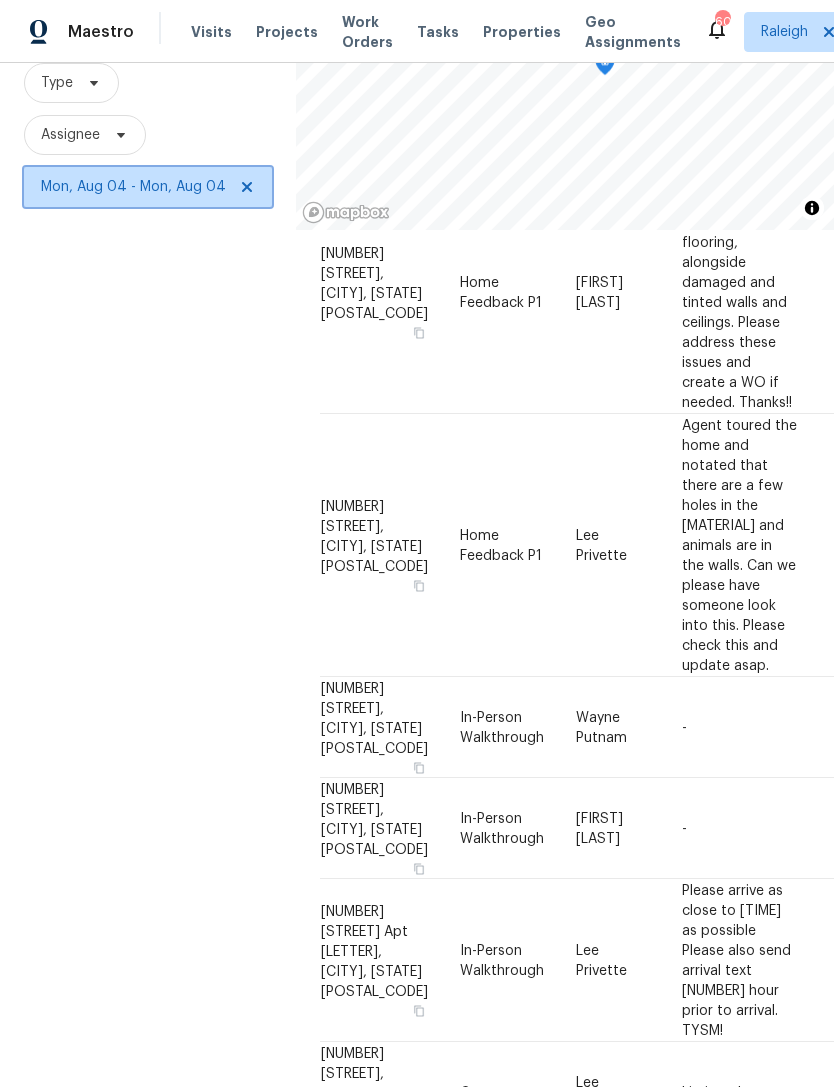 click on "Mon, Aug 04 - Mon, Aug 04" at bounding box center [148, 187] 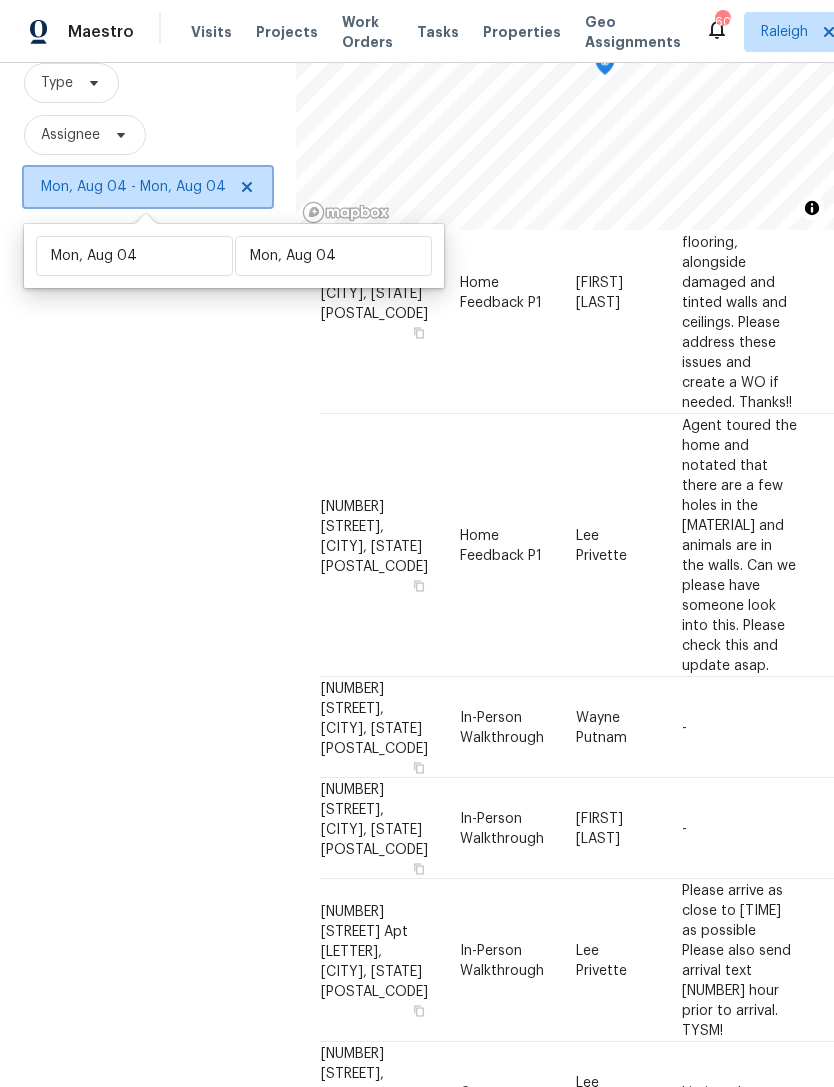 click 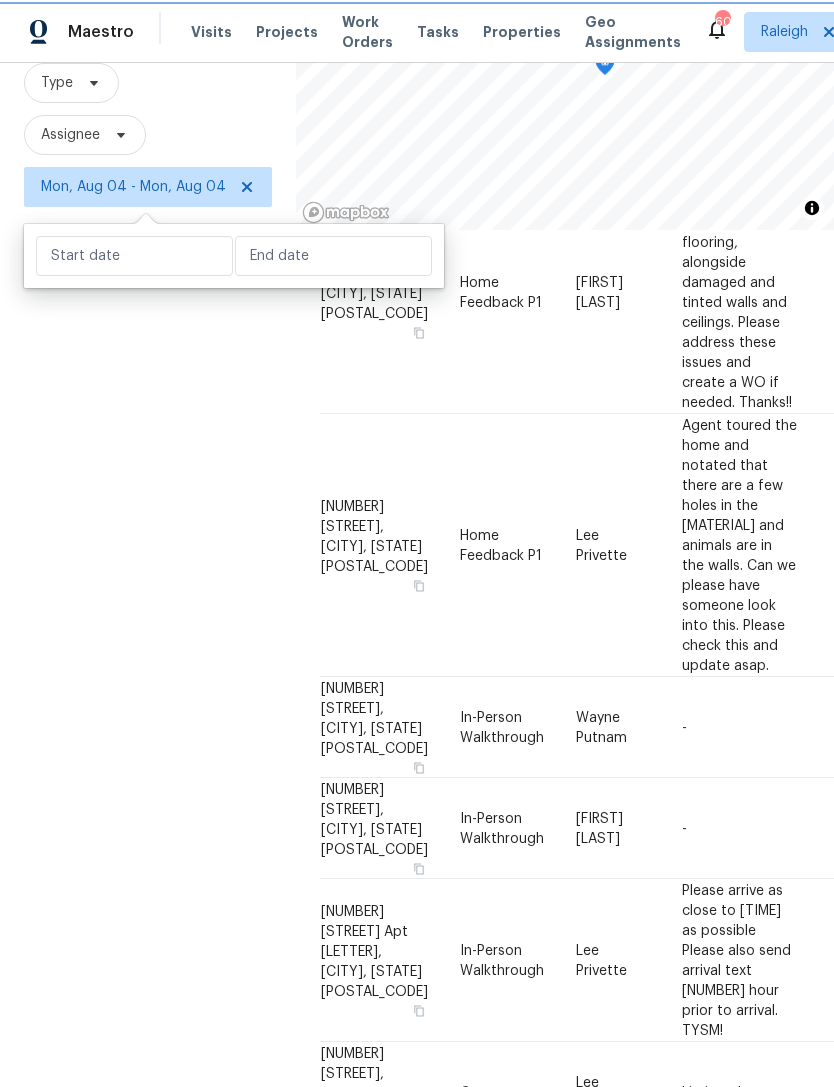 scroll, scrollTop: 0, scrollLeft: 0, axis: both 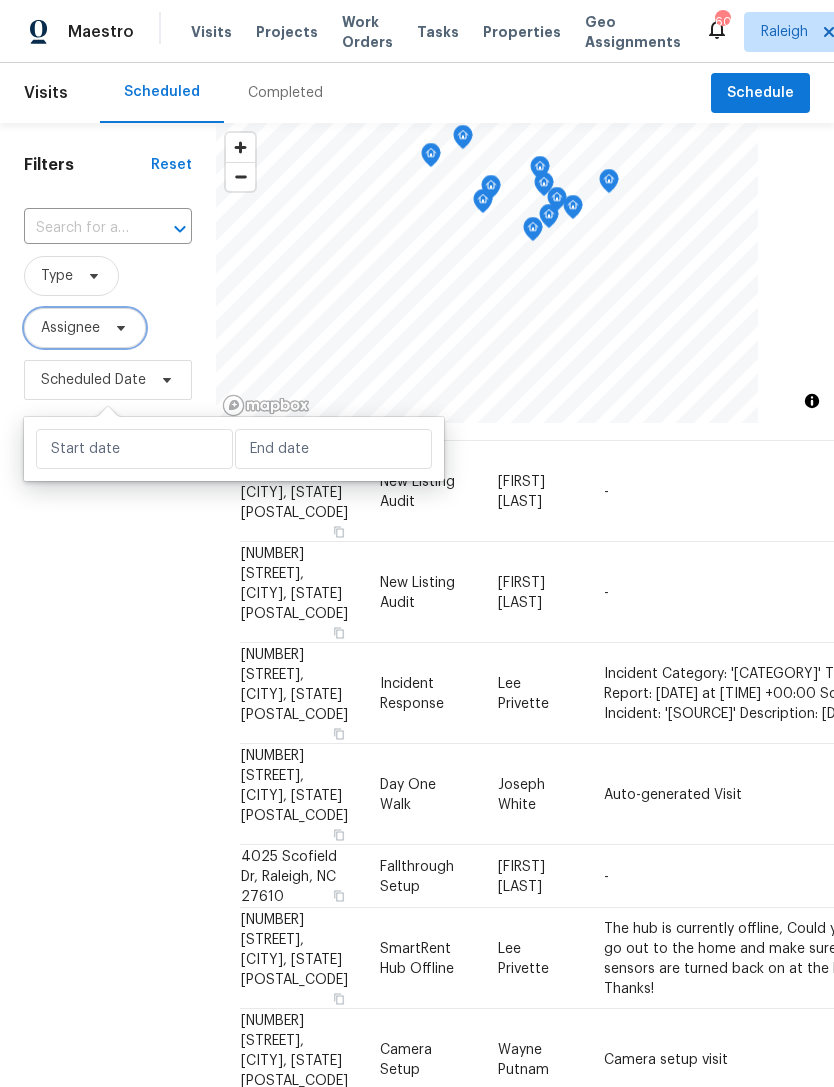 click on "Assignee" at bounding box center [70, 328] 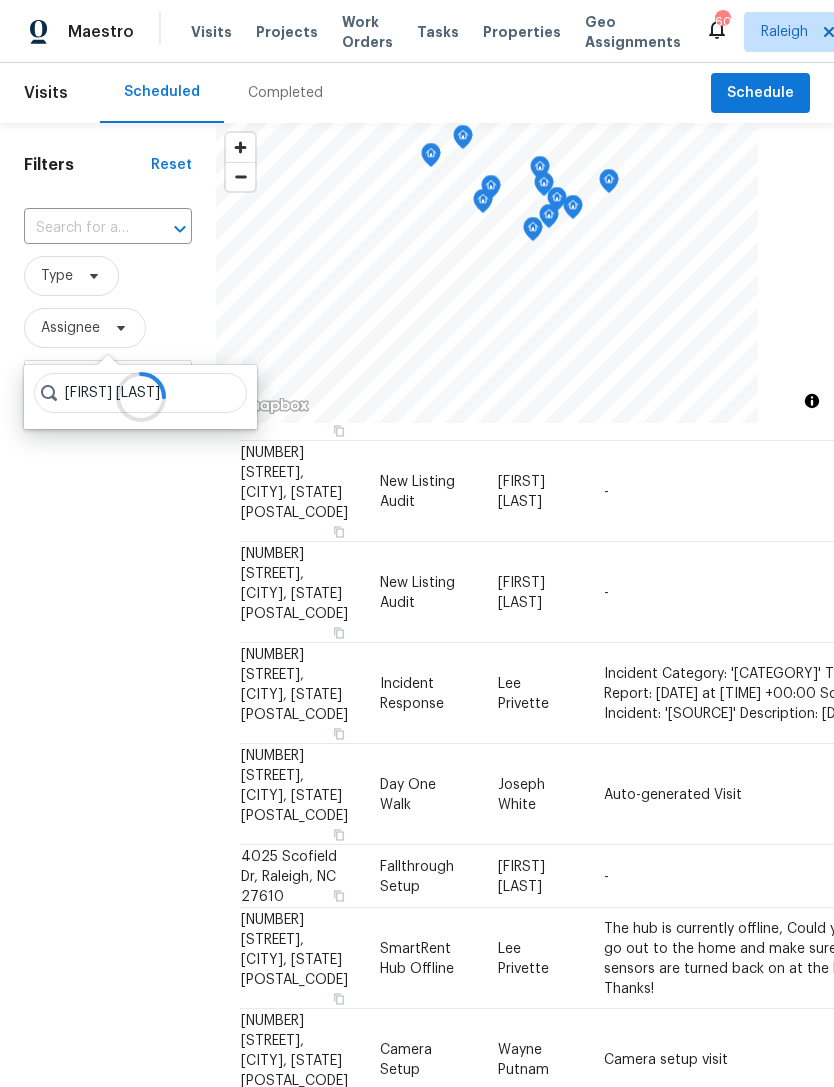 type on "[FIRST] [LAST]" 